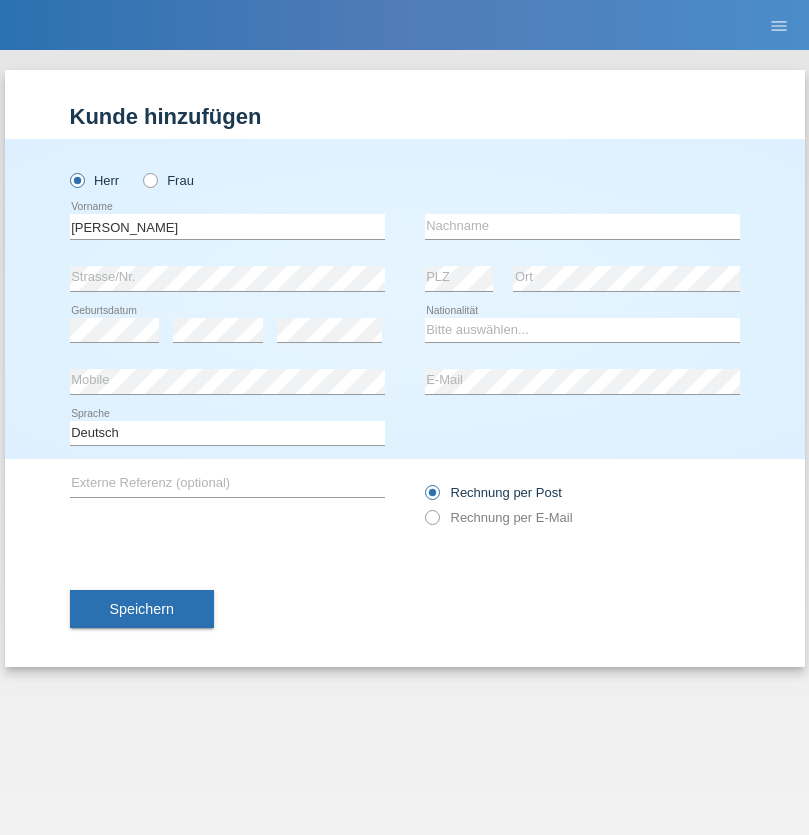 scroll, scrollTop: 0, scrollLeft: 0, axis: both 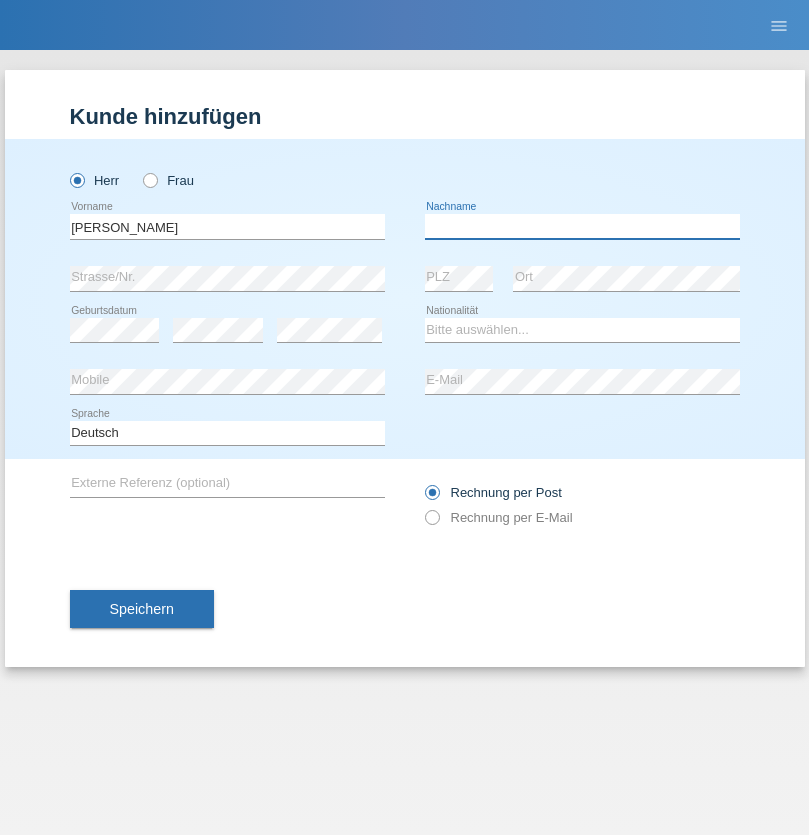 click at bounding box center (582, 226) 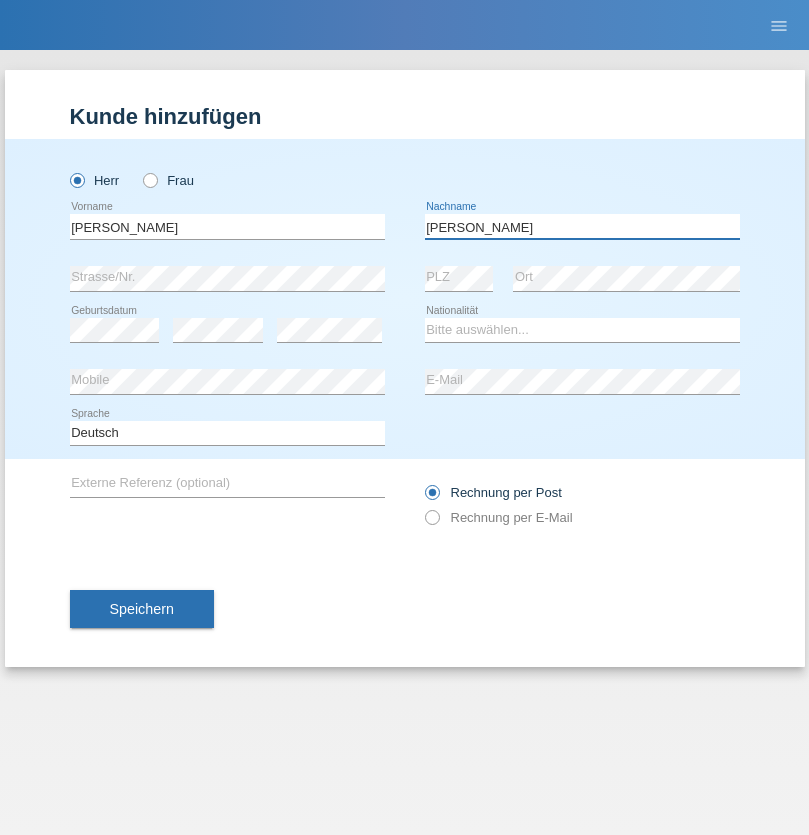 type on "Lichwa" 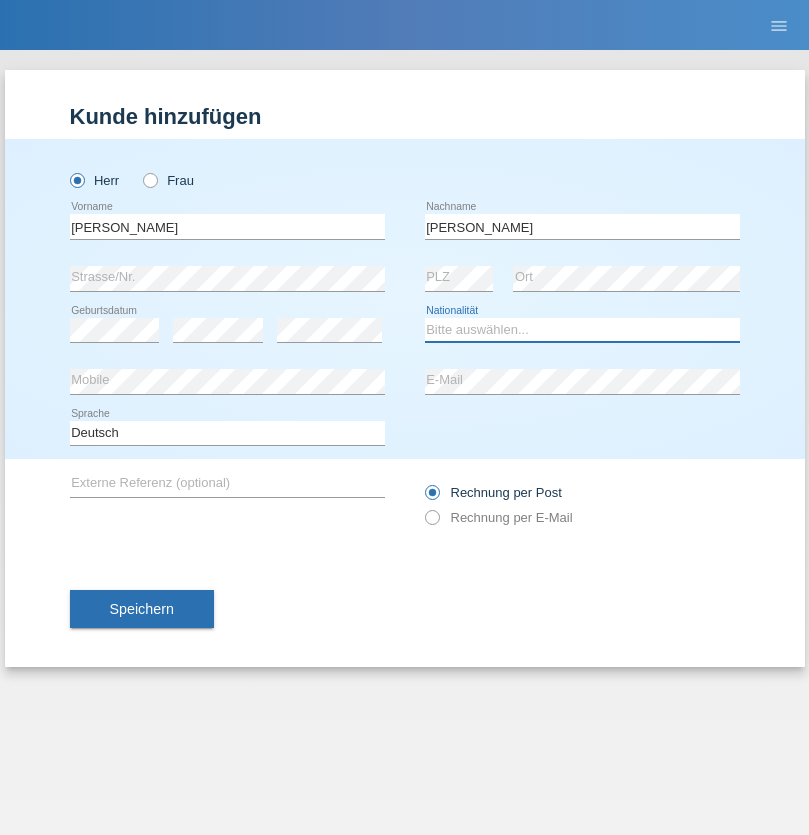 select on "PL" 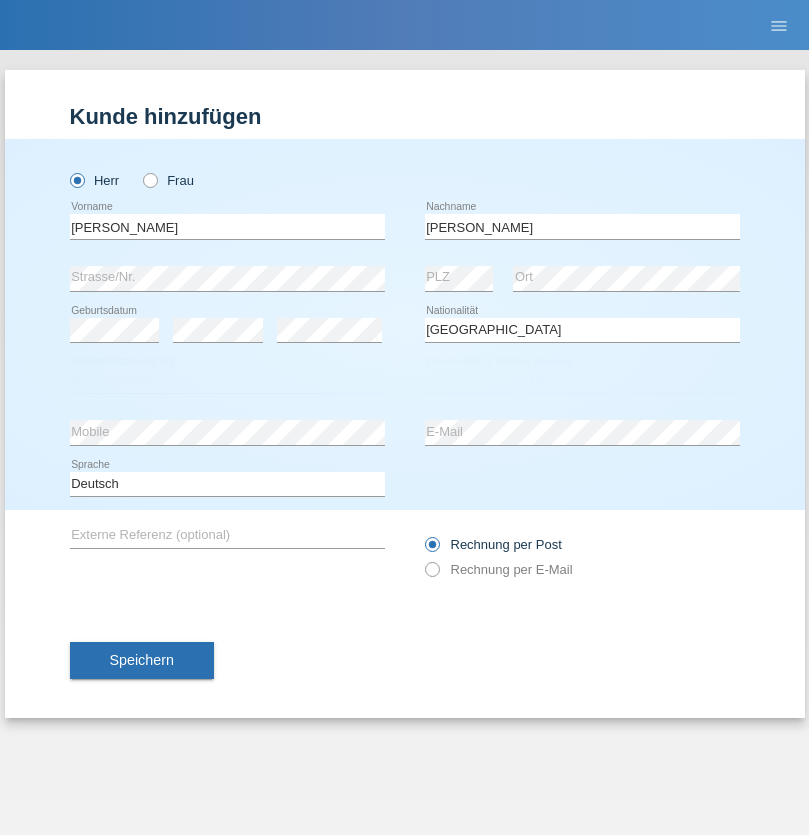 select on "C" 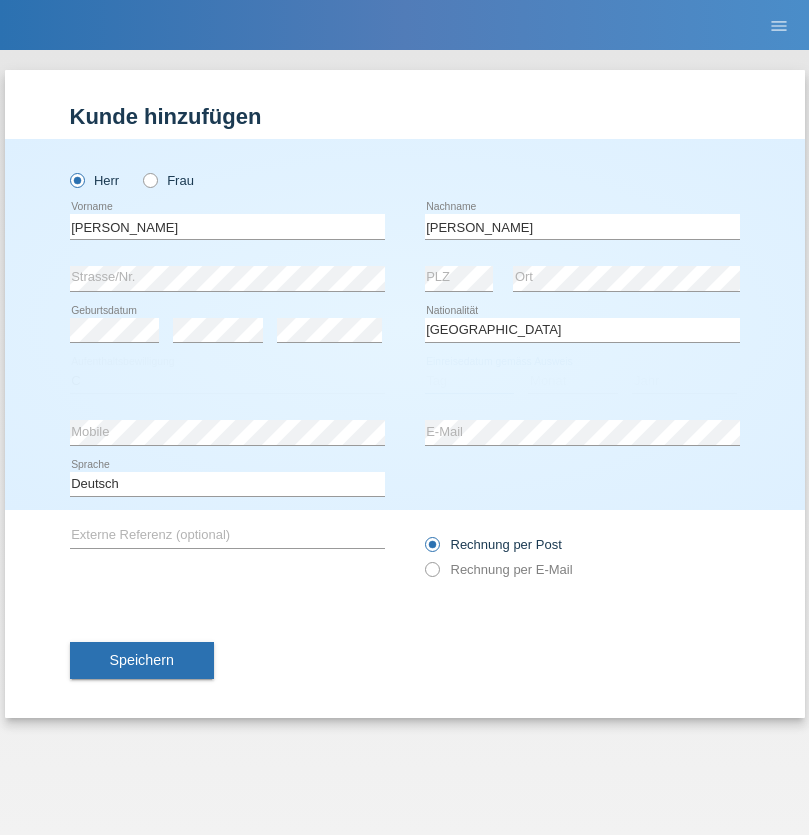 select on "13" 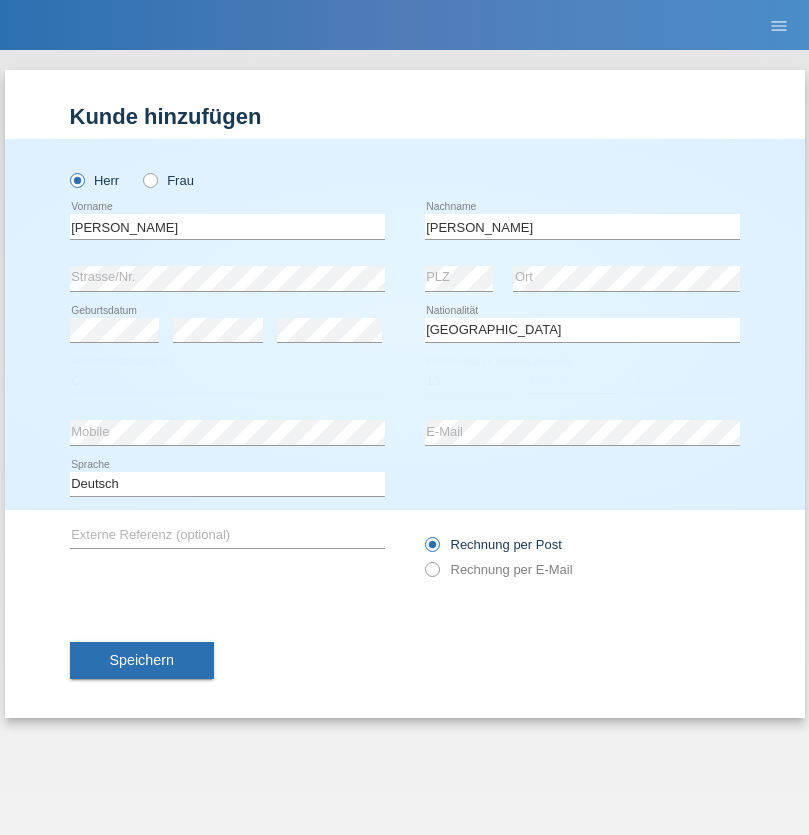 select on "06" 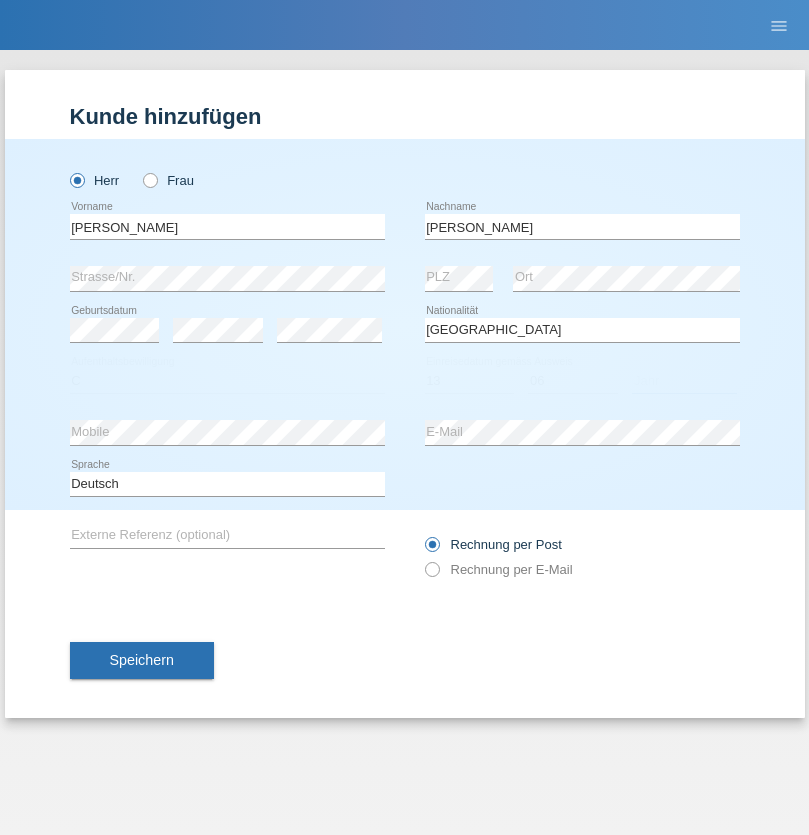 select on "2021" 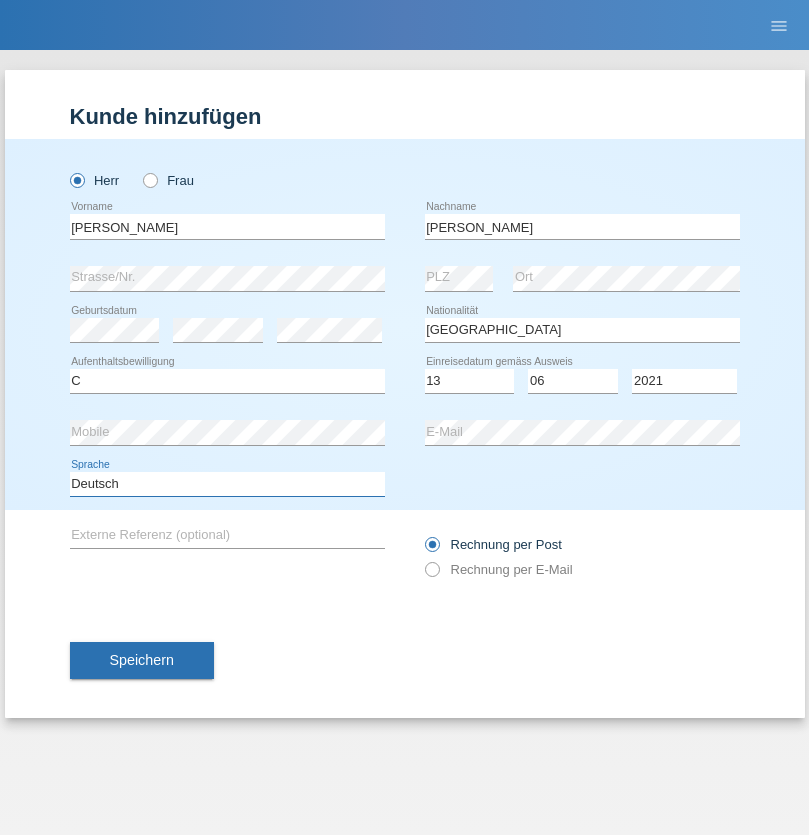 select on "en" 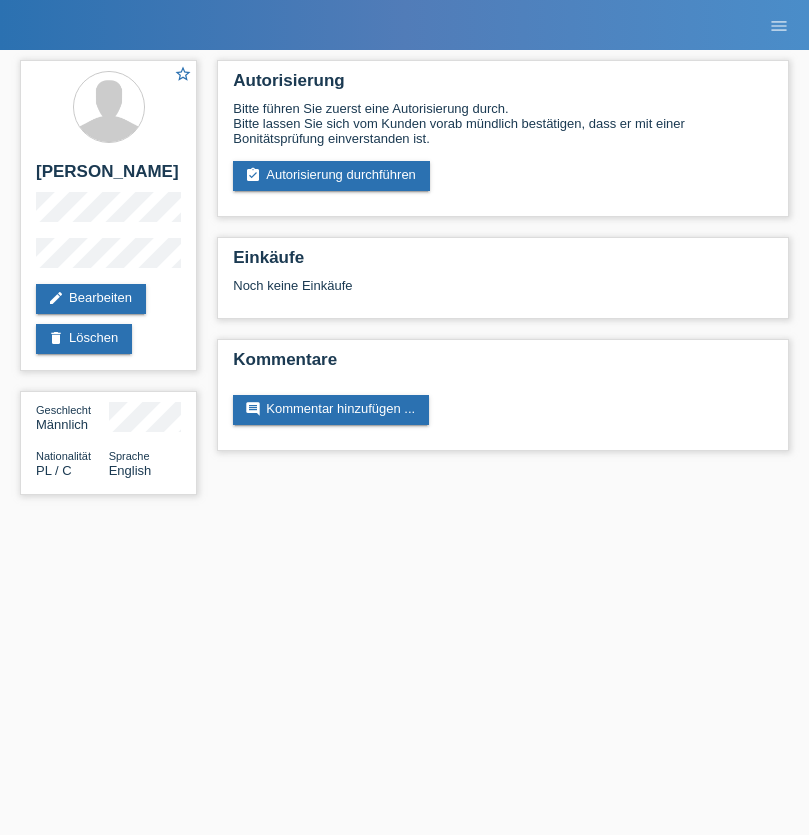 scroll, scrollTop: 0, scrollLeft: 0, axis: both 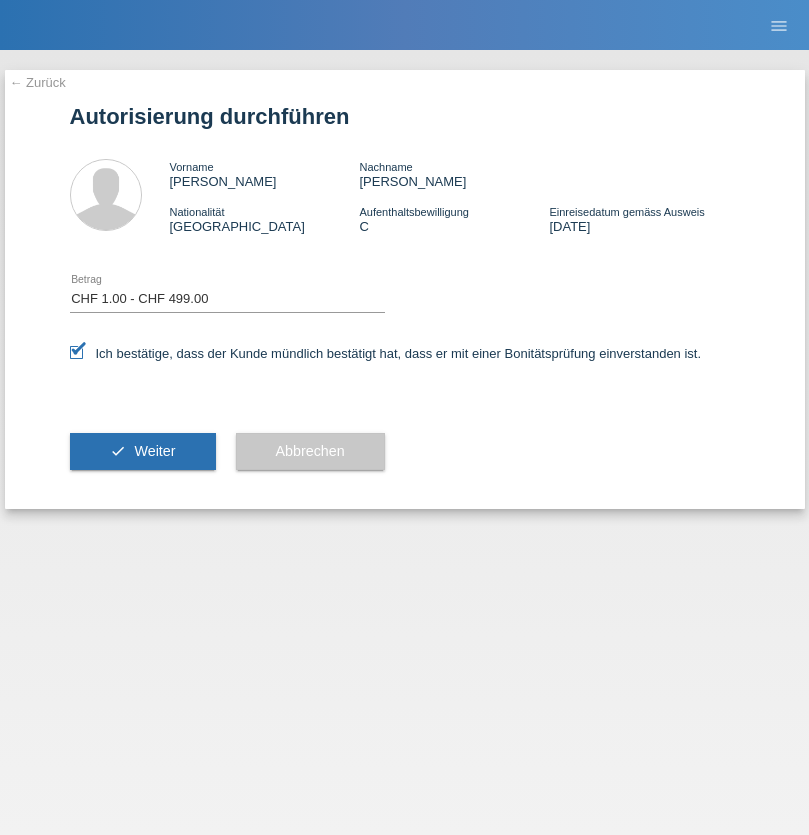 select on "1" 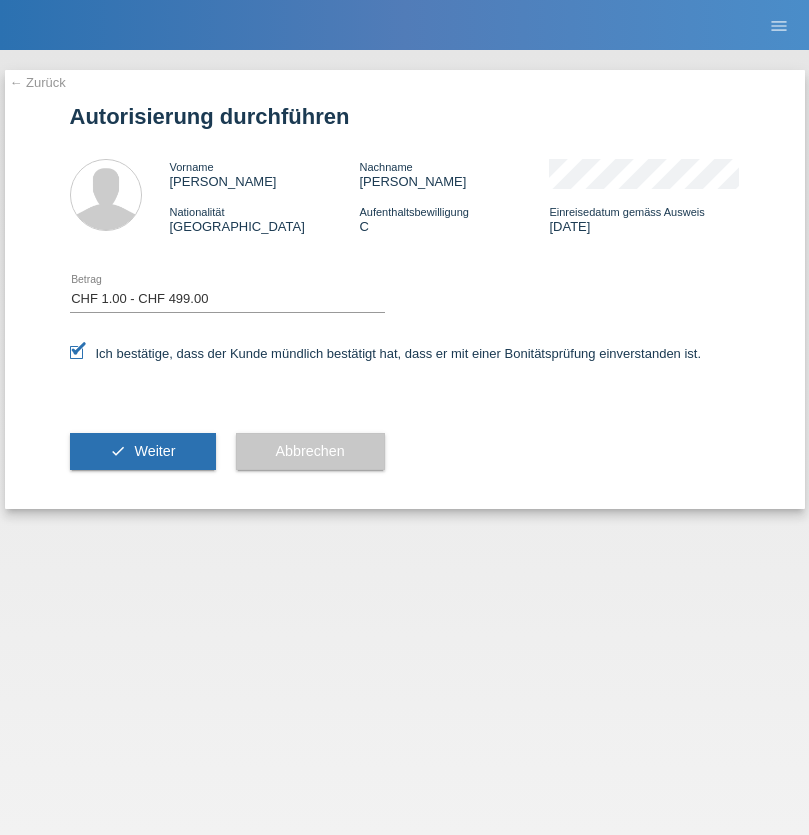 scroll, scrollTop: 0, scrollLeft: 0, axis: both 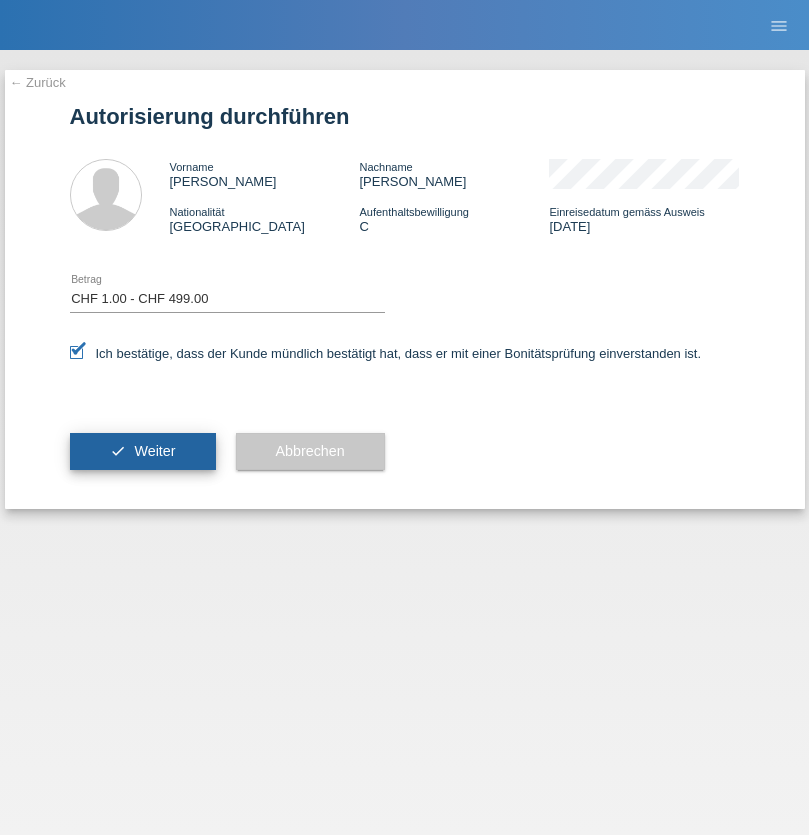 click on "Weiter" at bounding box center (154, 451) 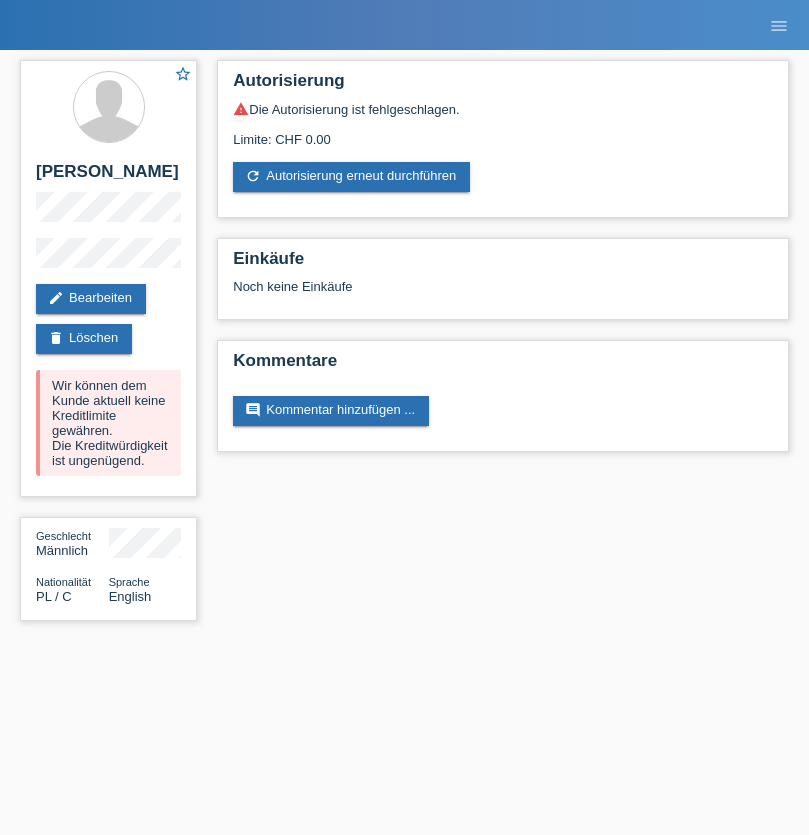 scroll, scrollTop: 0, scrollLeft: 0, axis: both 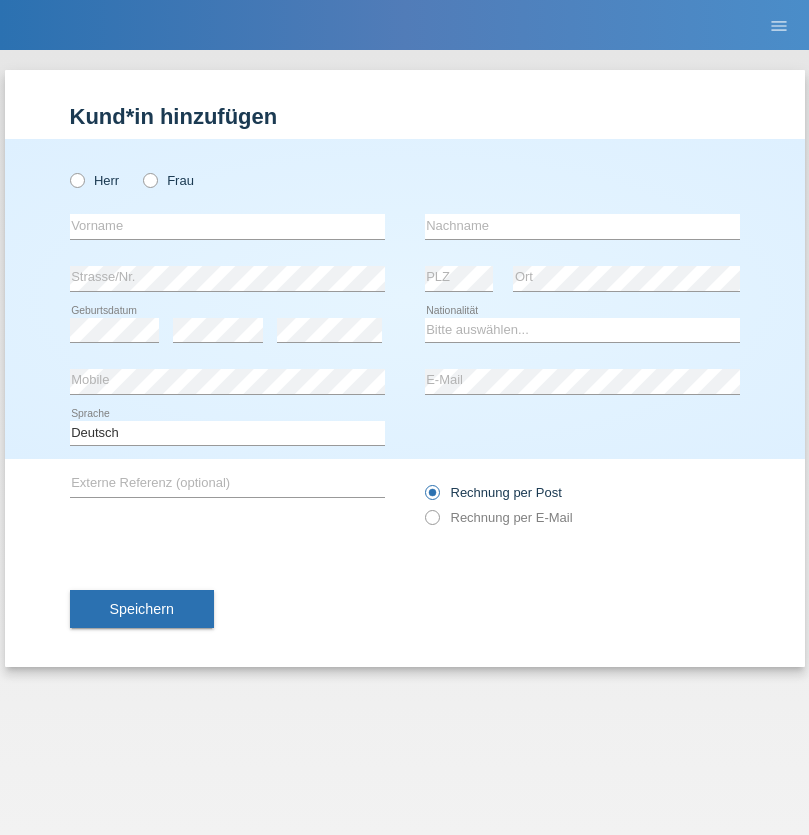 radio on "true" 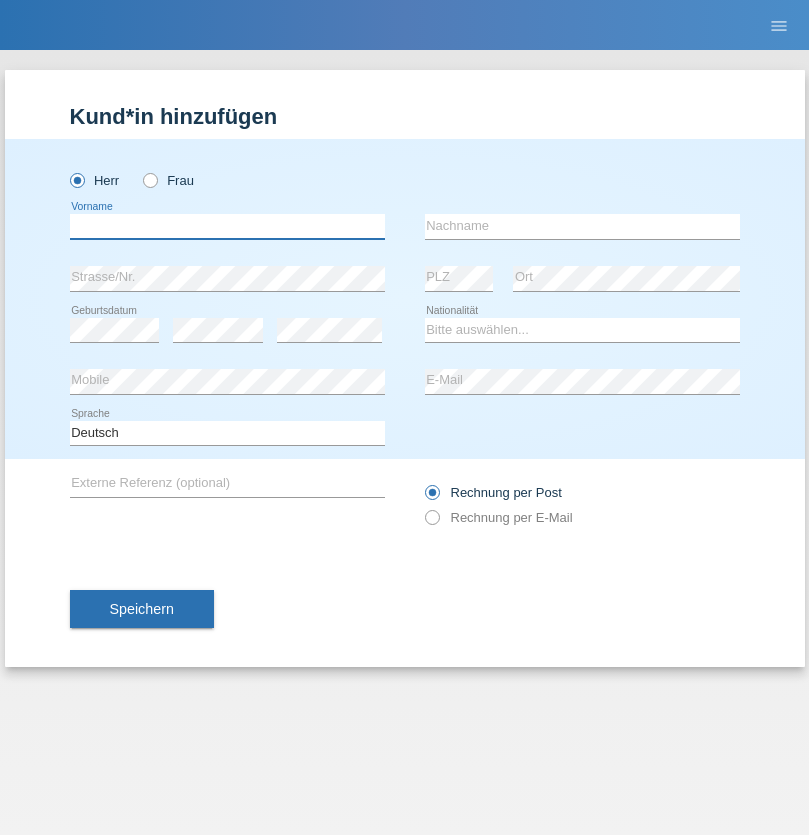 click at bounding box center (227, 226) 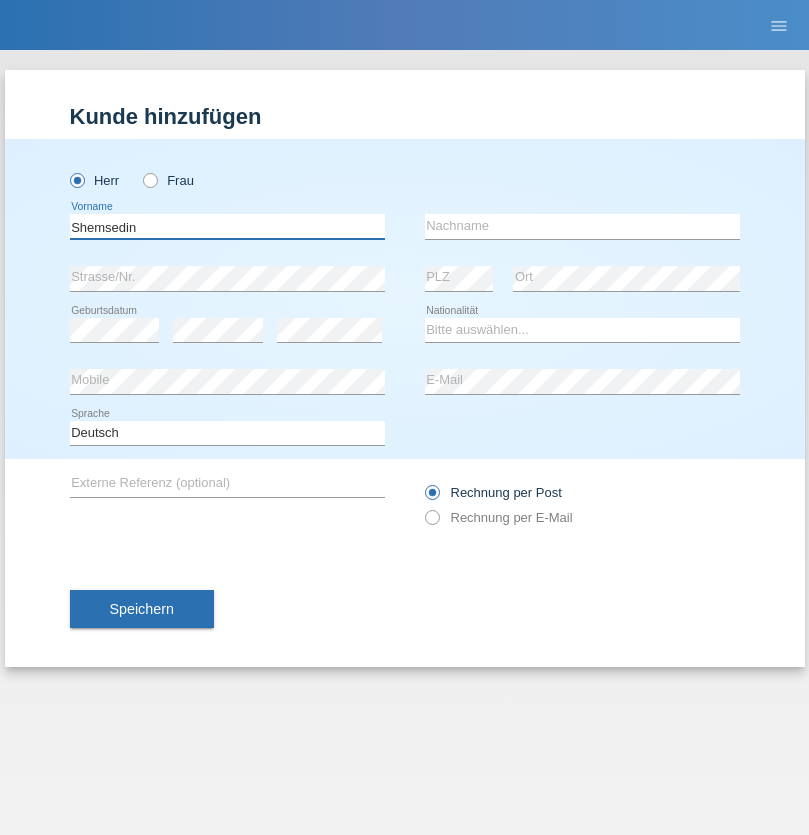 type on "Shemsedin" 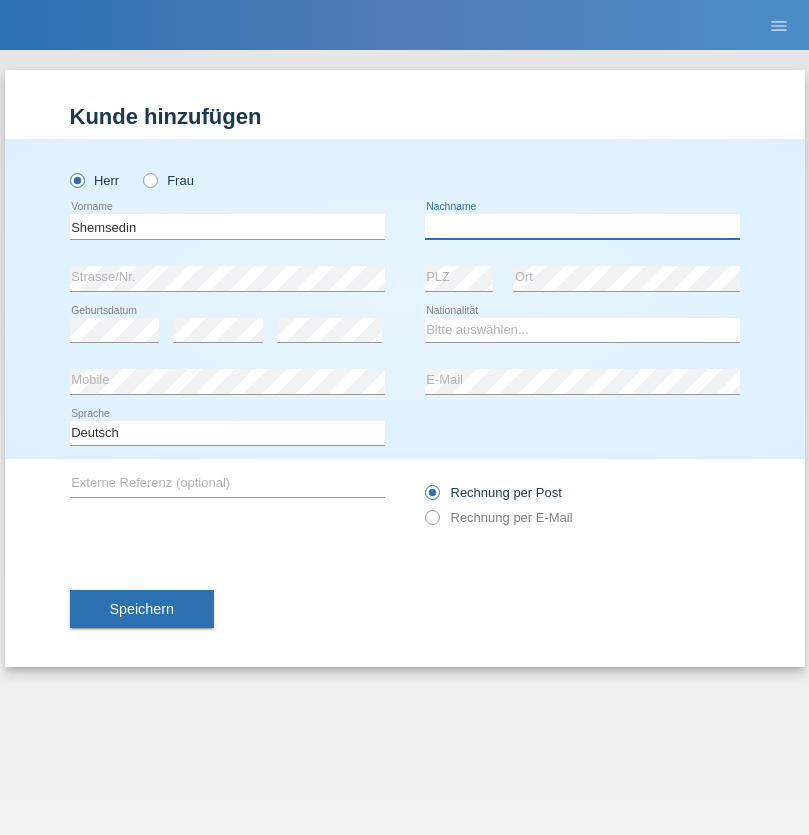 click at bounding box center (582, 226) 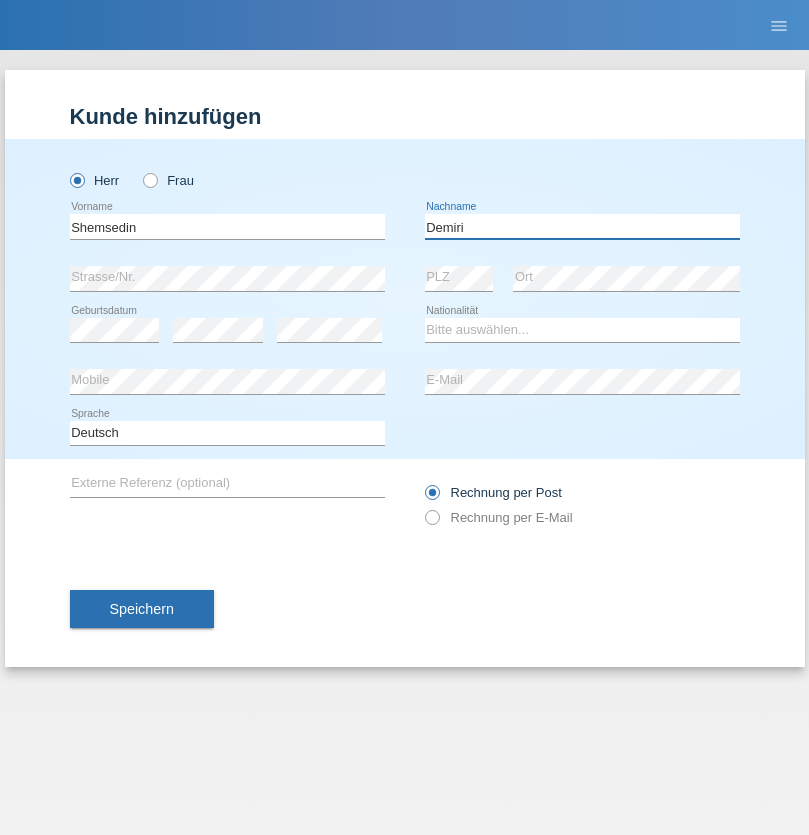 type on "Demiri" 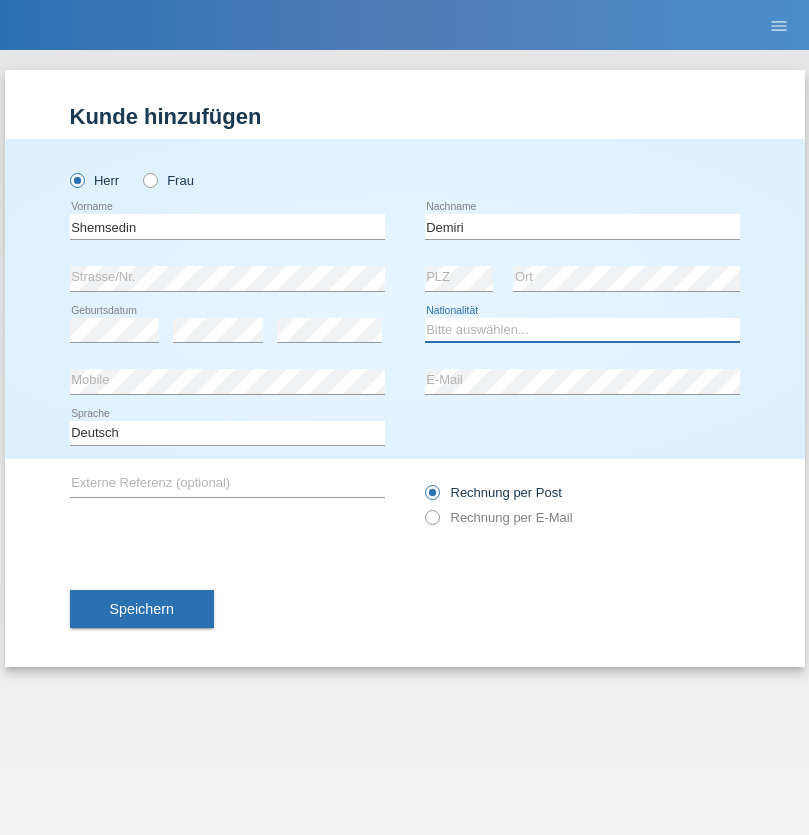 select on "CH" 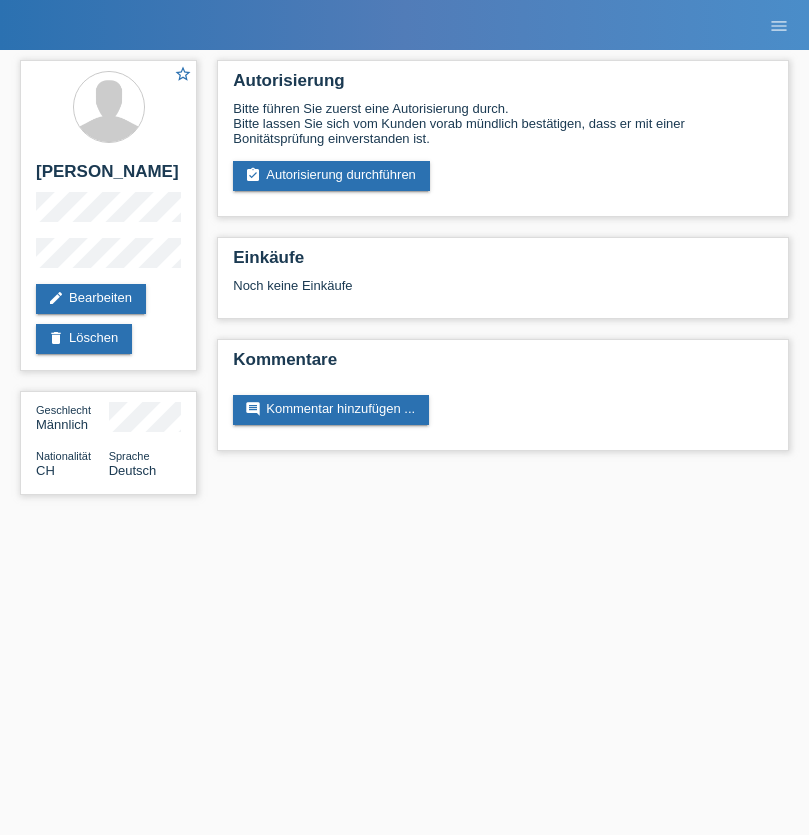 scroll, scrollTop: 0, scrollLeft: 0, axis: both 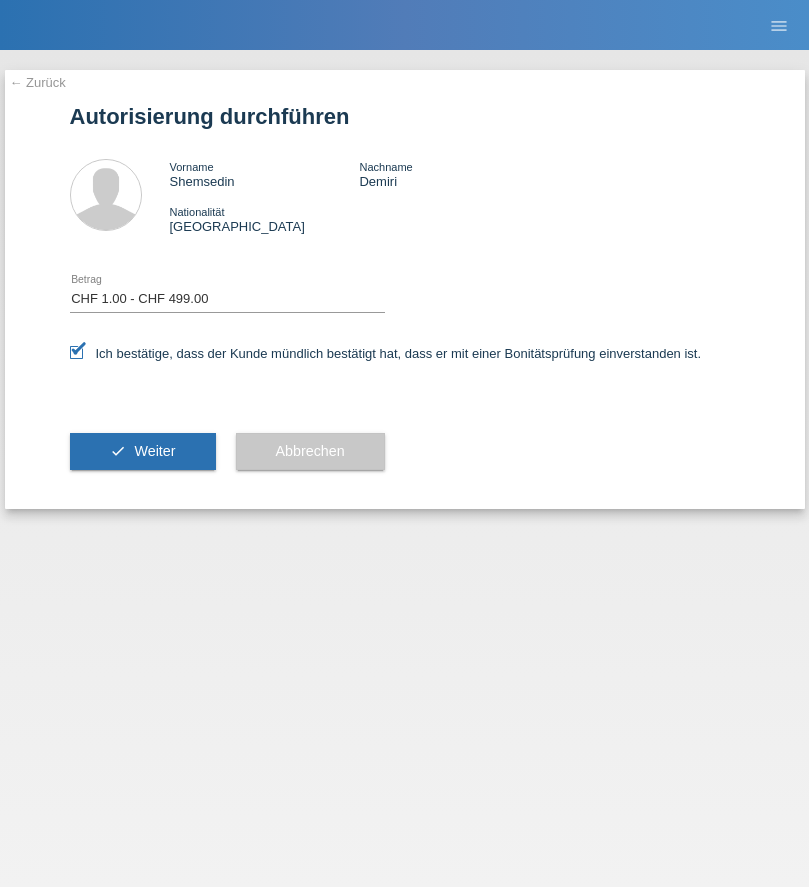 select on "1" 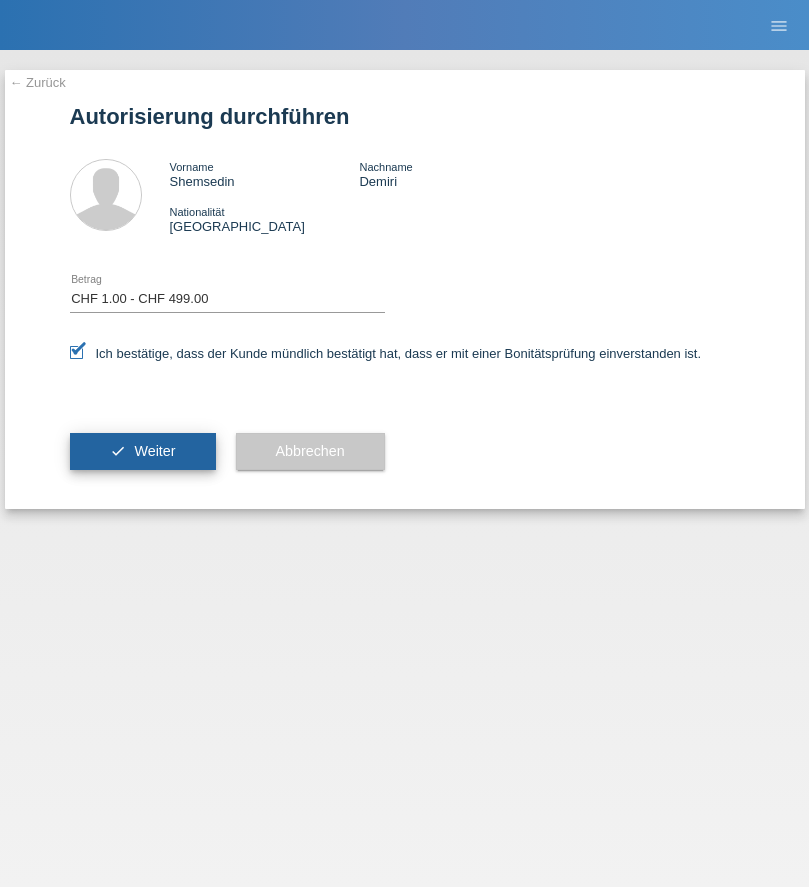 click on "Weiter" at bounding box center (154, 451) 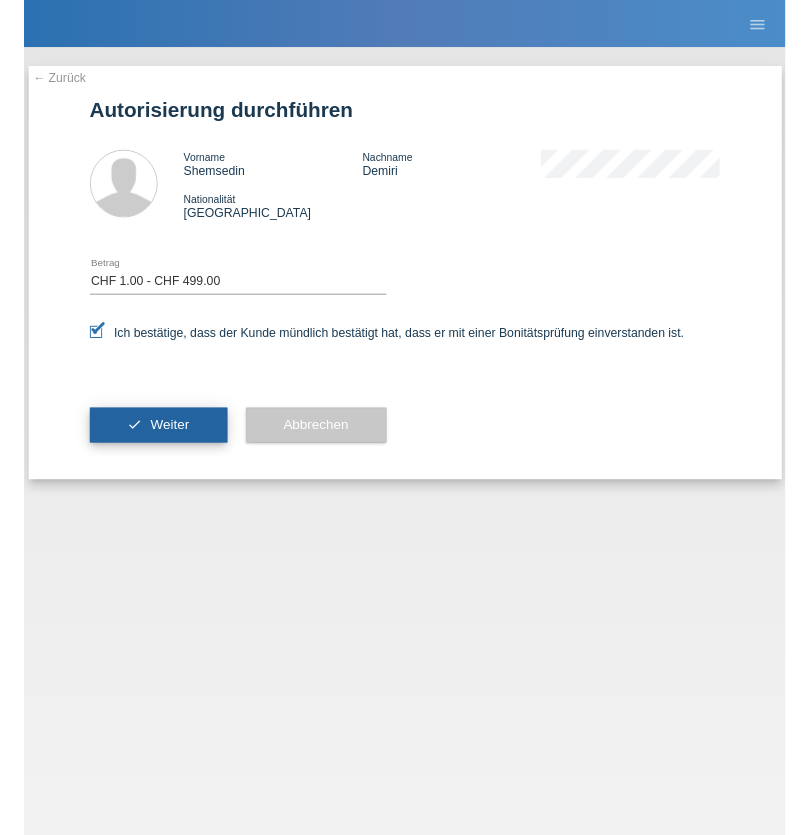 scroll, scrollTop: 0, scrollLeft: 0, axis: both 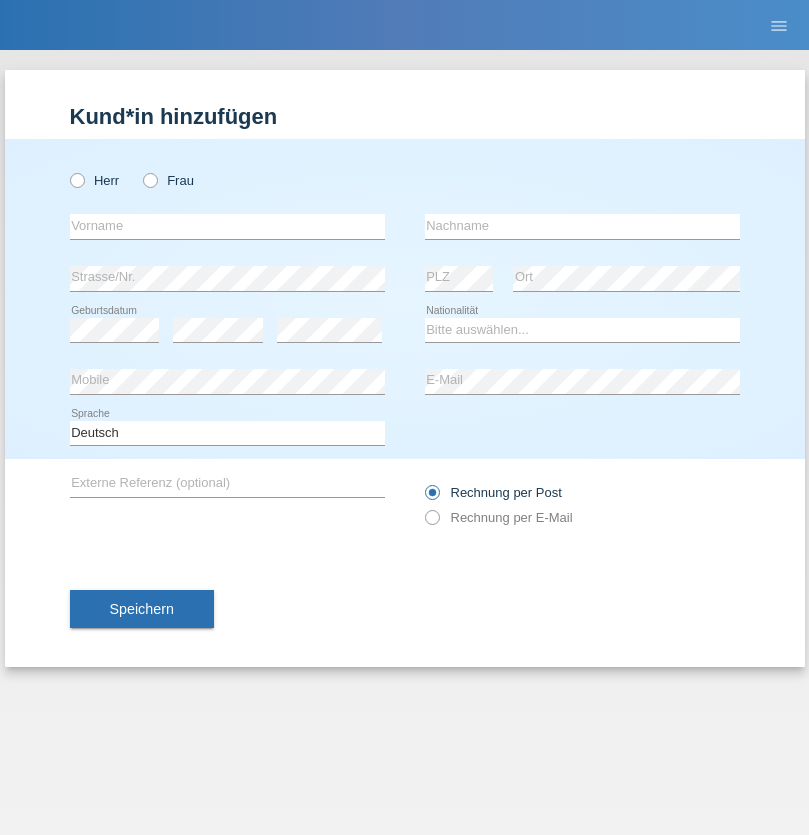 radio on "true" 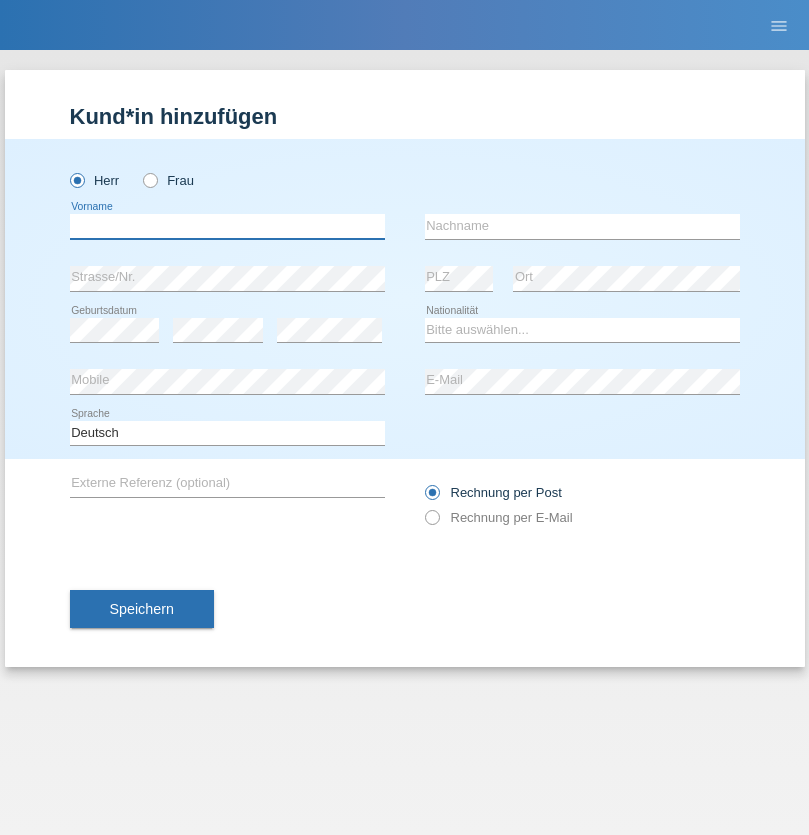 click at bounding box center [227, 226] 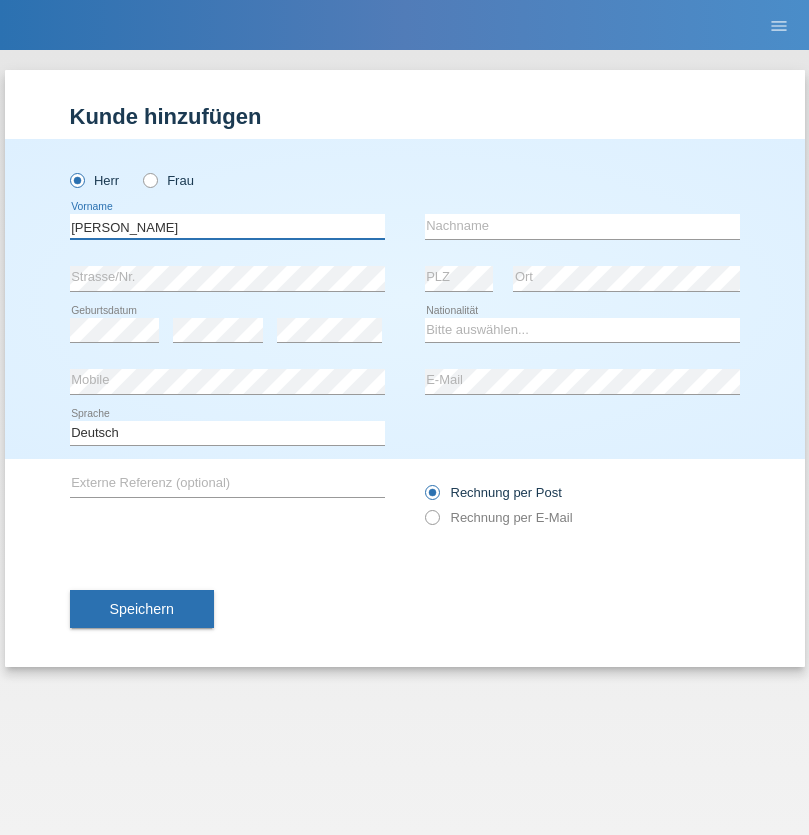 type on "Patrick" 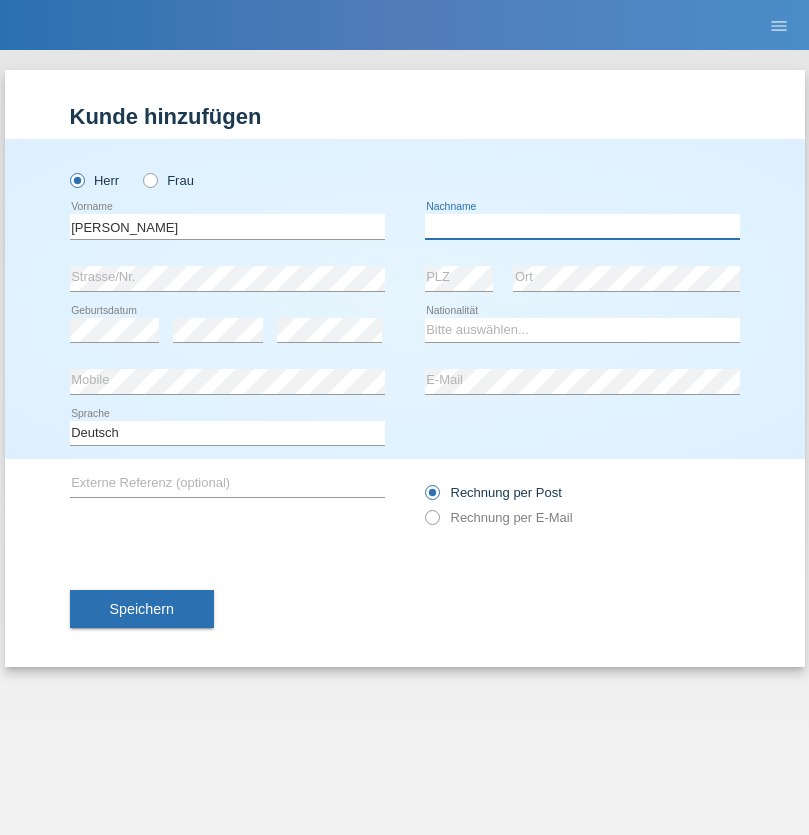 click at bounding box center [582, 226] 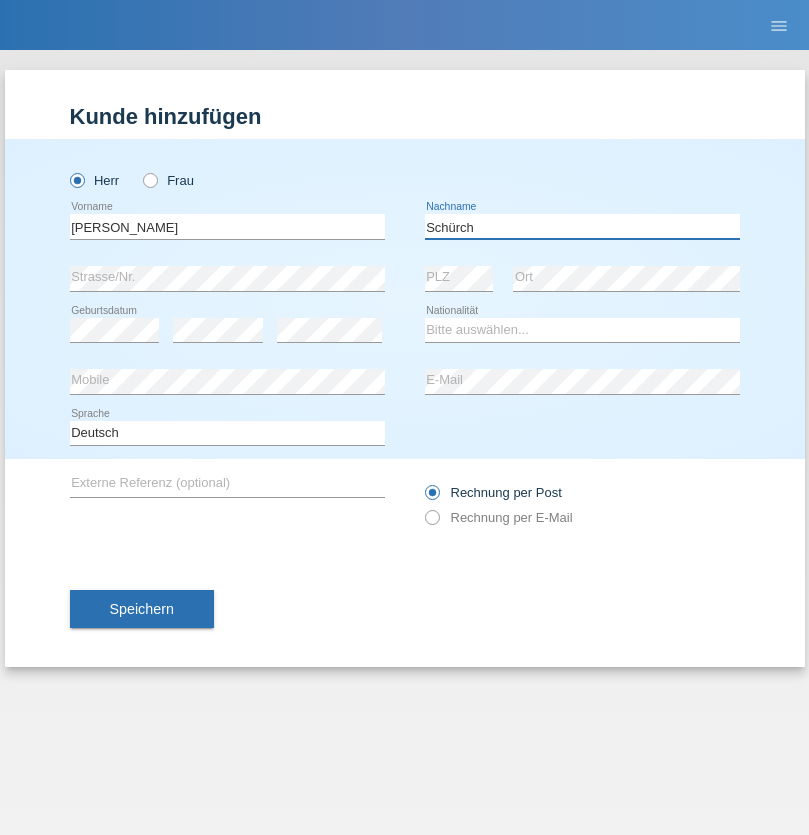 type on "Schürch" 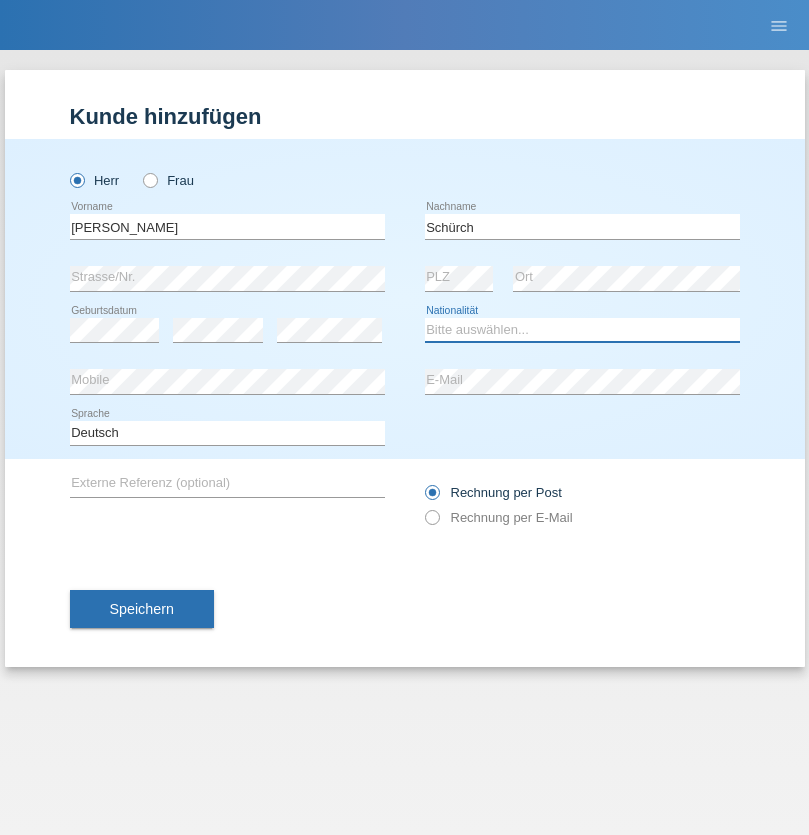 select on "CH" 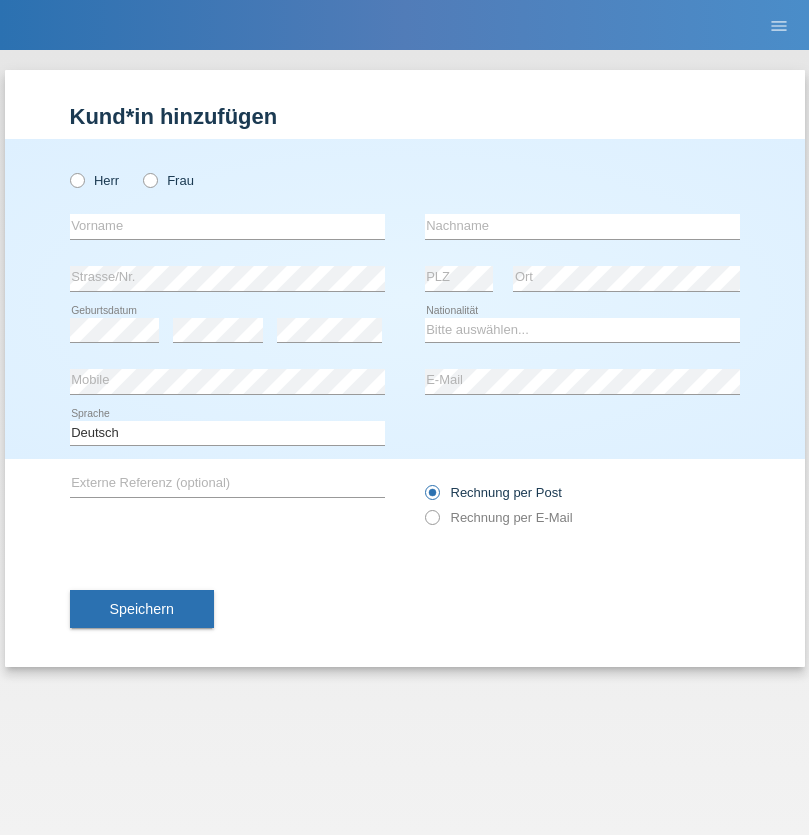 scroll, scrollTop: 0, scrollLeft: 0, axis: both 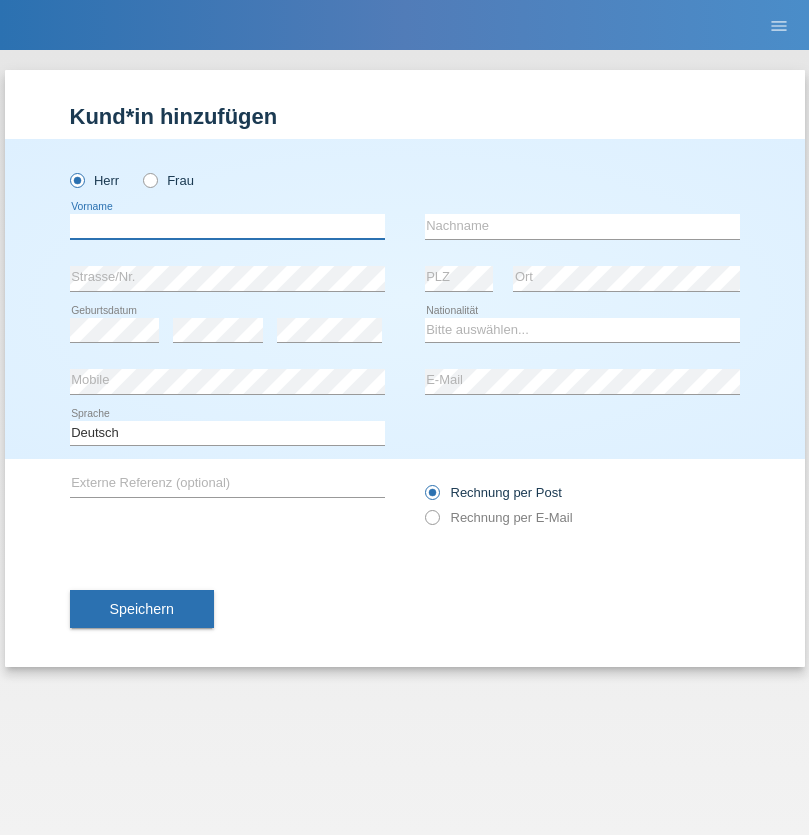 click at bounding box center (227, 226) 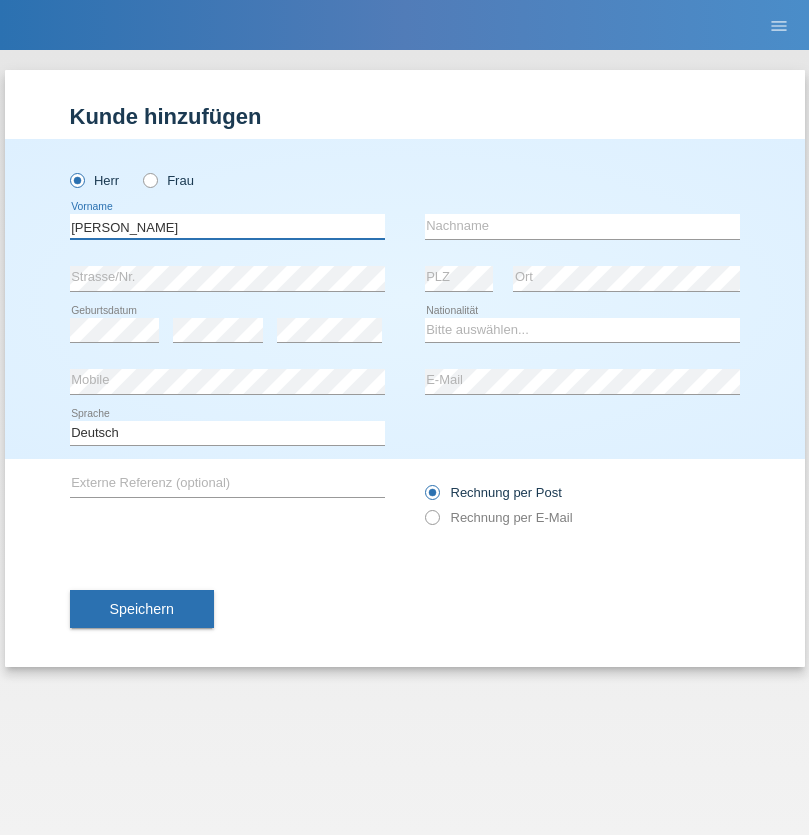 type on "[PERSON_NAME]" 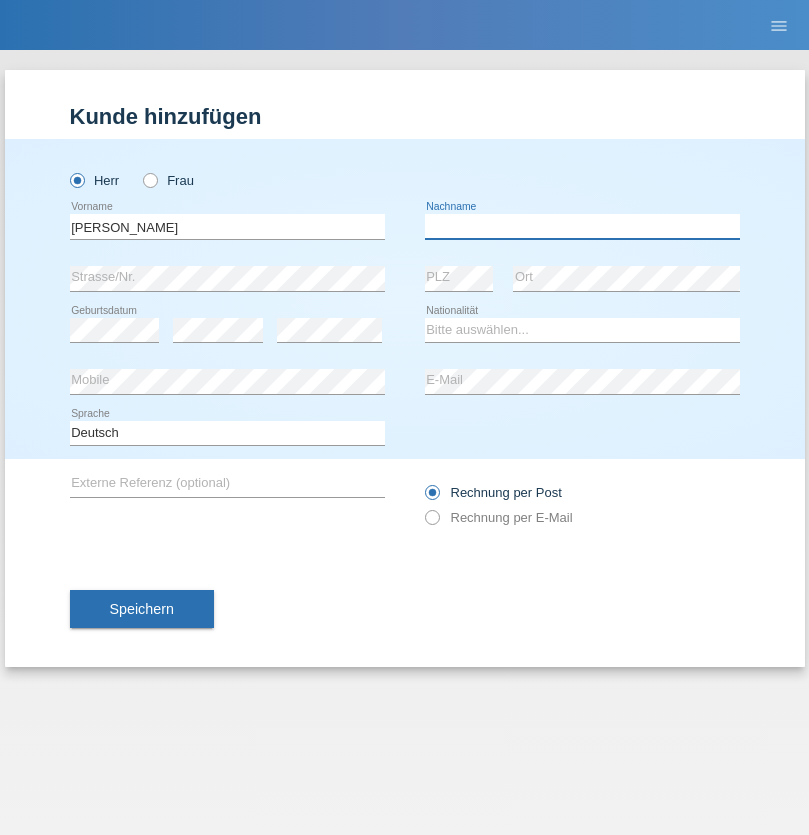 click at bounding box center (582, 226) 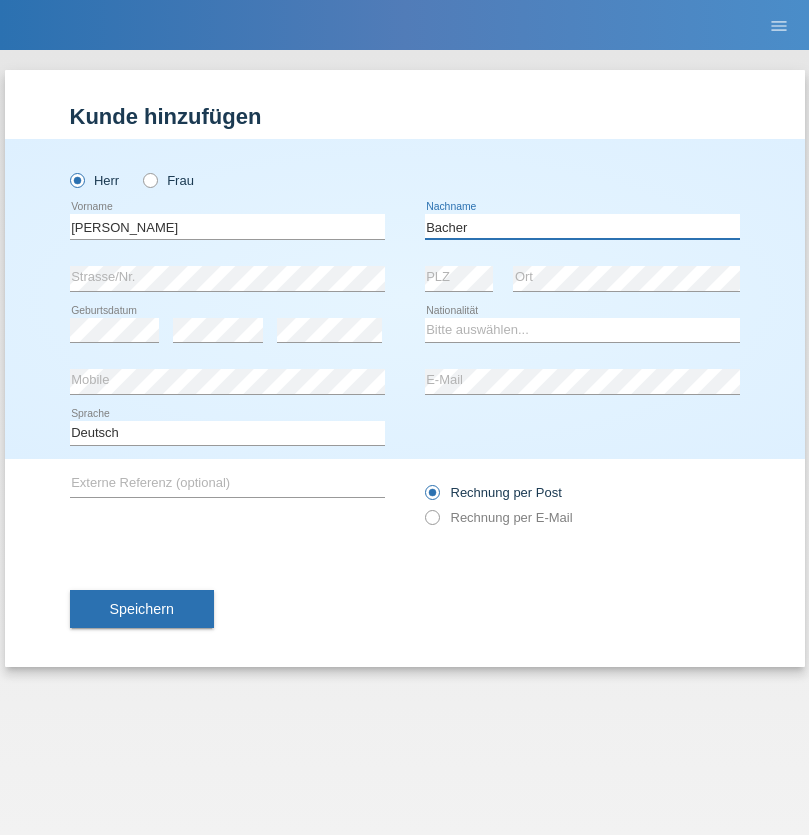 type on "Bacher" 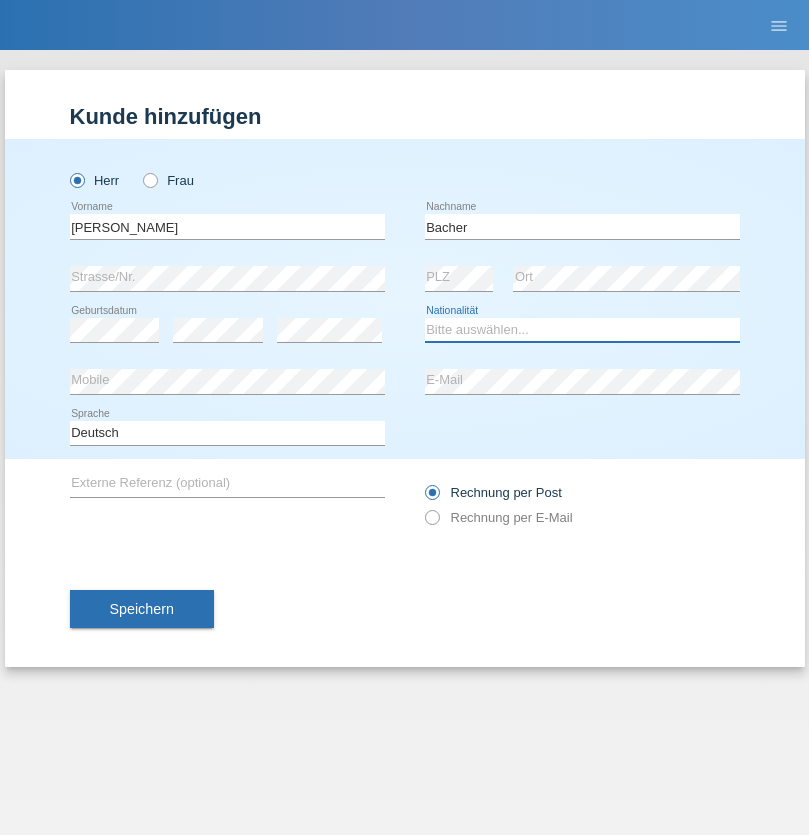 select on "CH" 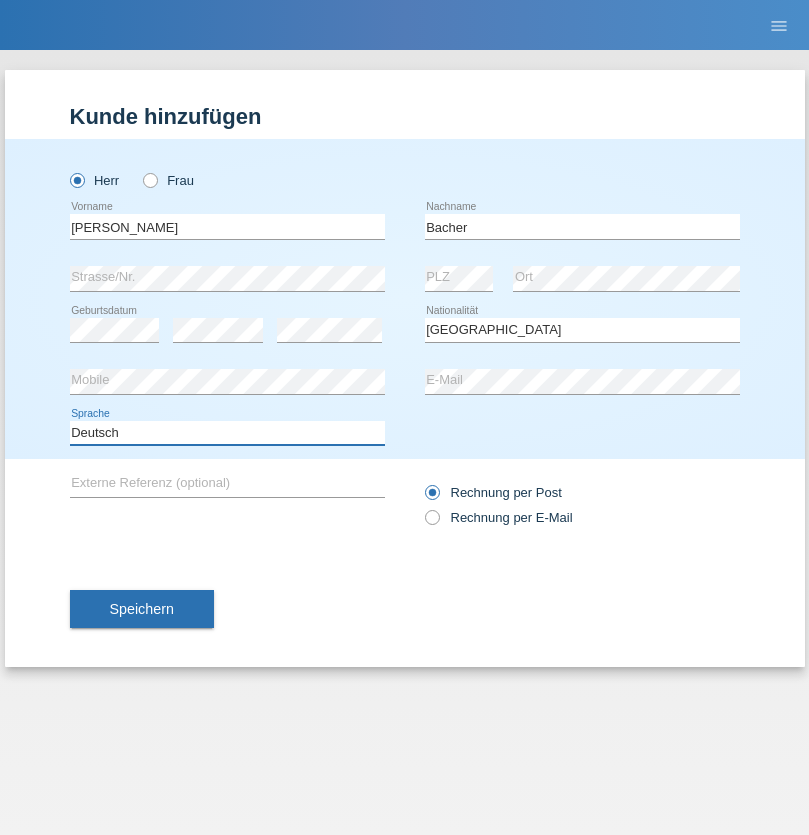 select on "en" 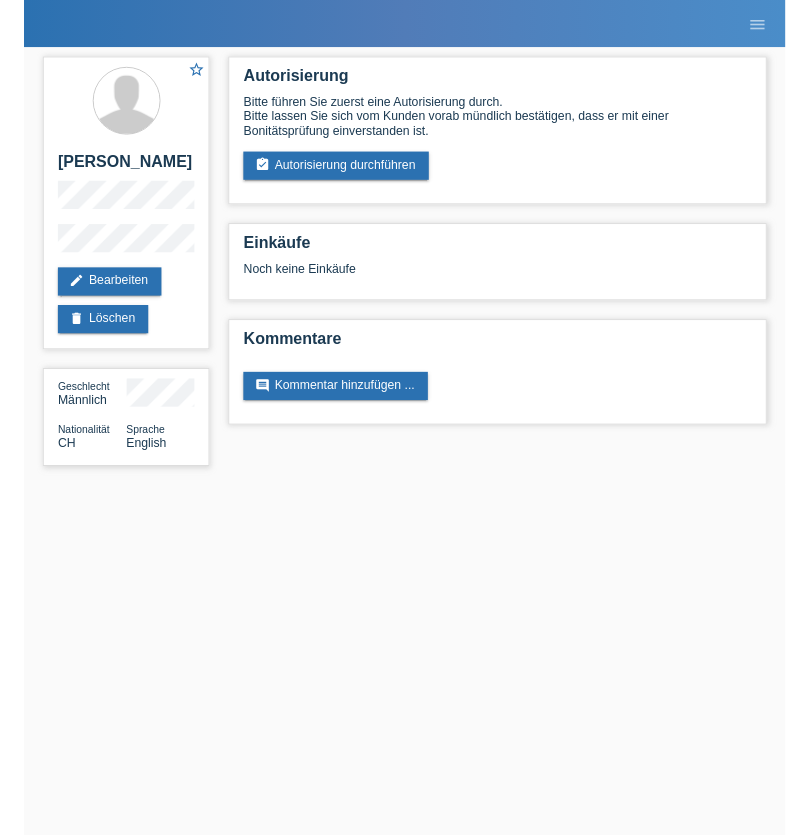 scroll, scrollTop: 0, scrollLeft: 0, axis: both 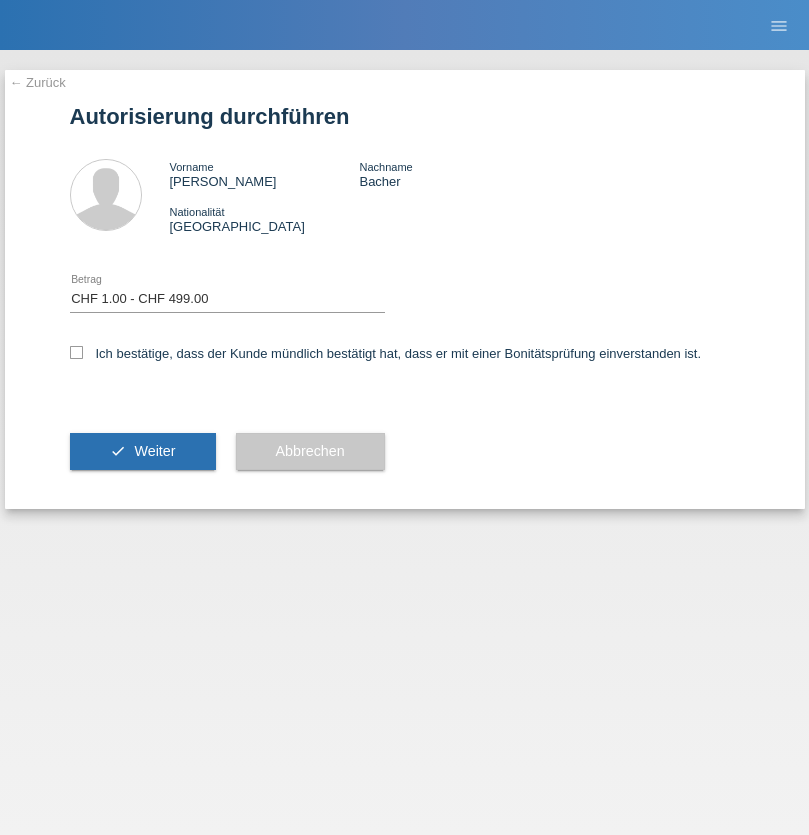 select on "1" 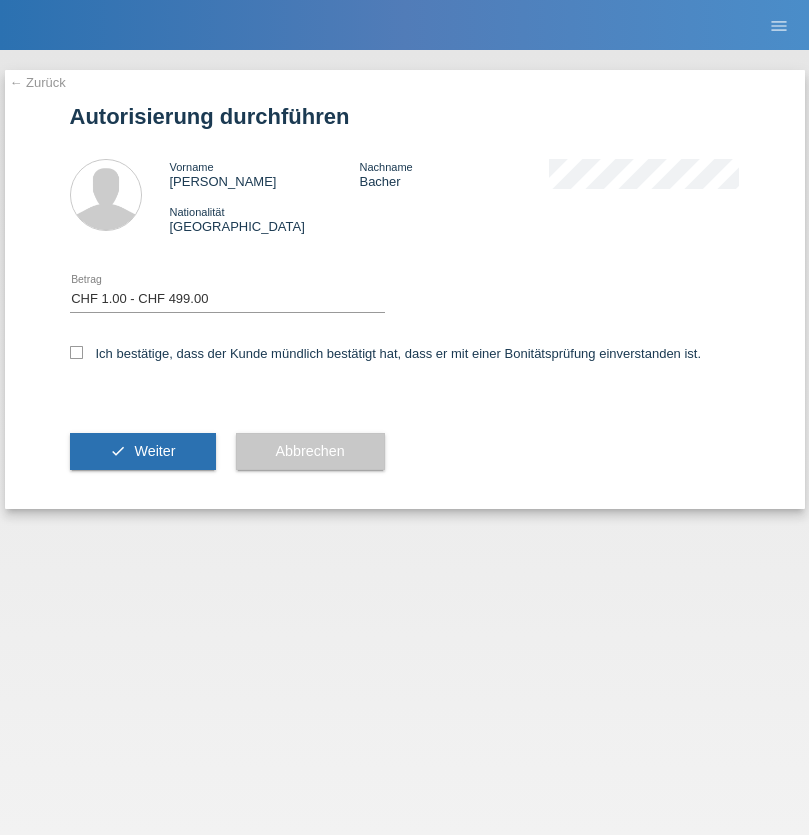 scroll, scrollTop: 0, scrollLeft: 0, axis: both 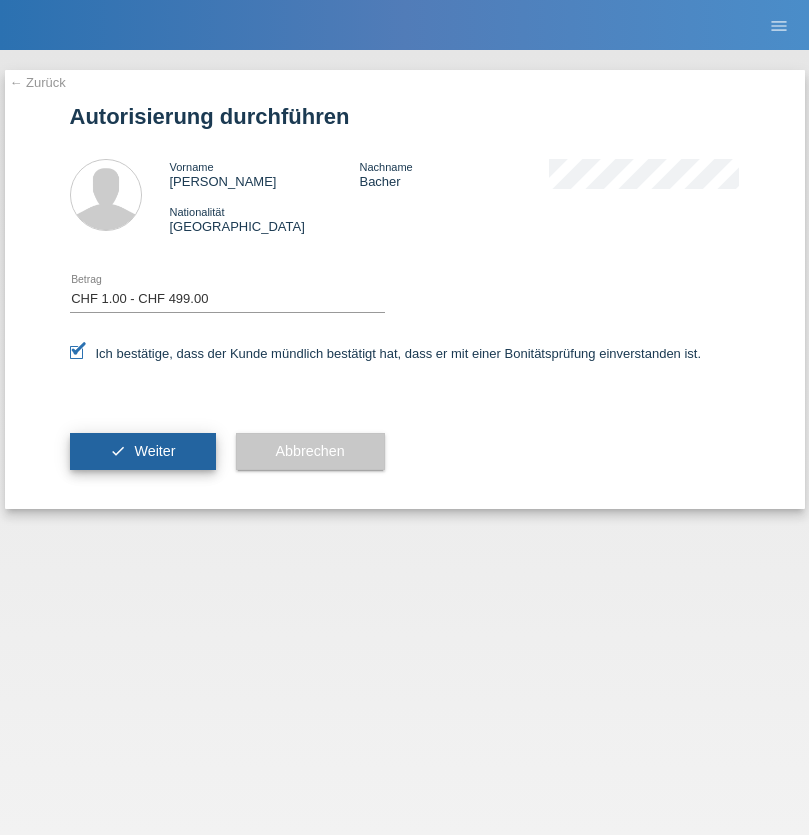 click on "Weiter" at bounding box center [154, 451] 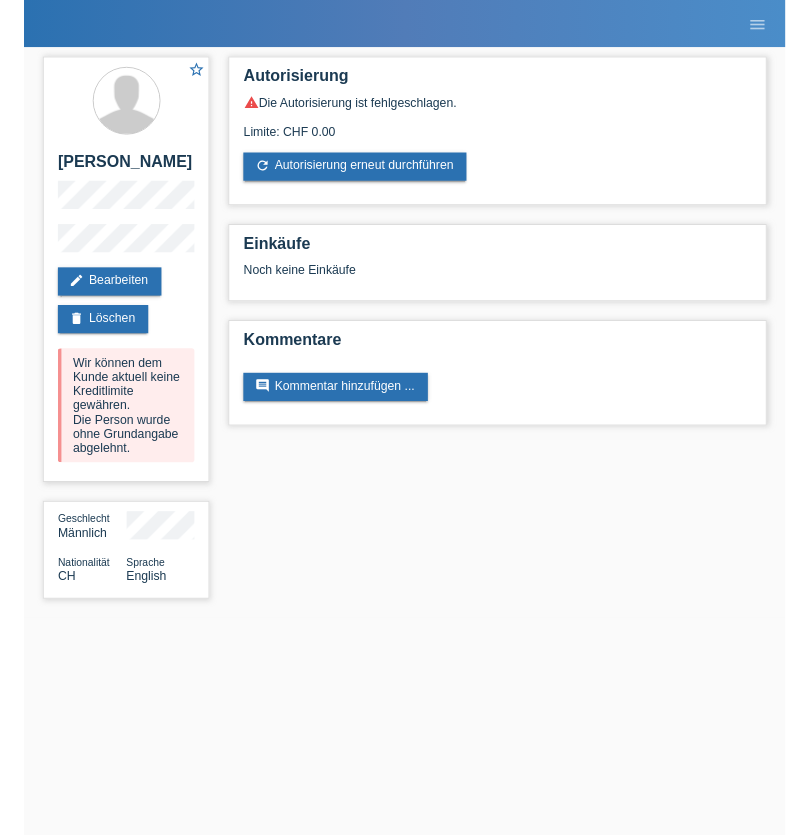 scroll, scrollTop: 0, scrollLeft: 0, axis: both 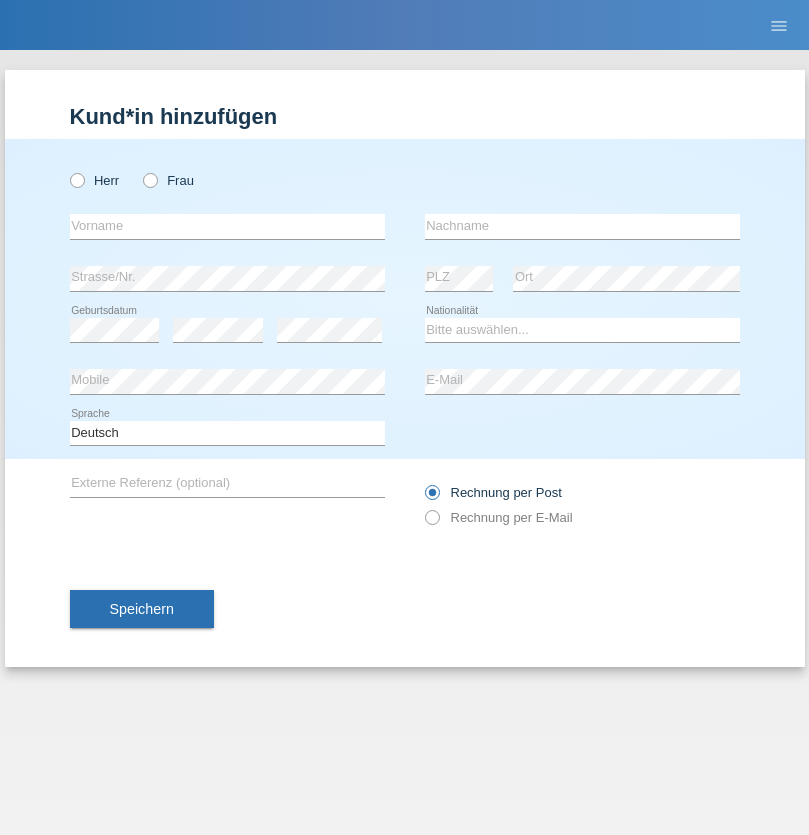 radio on "true" 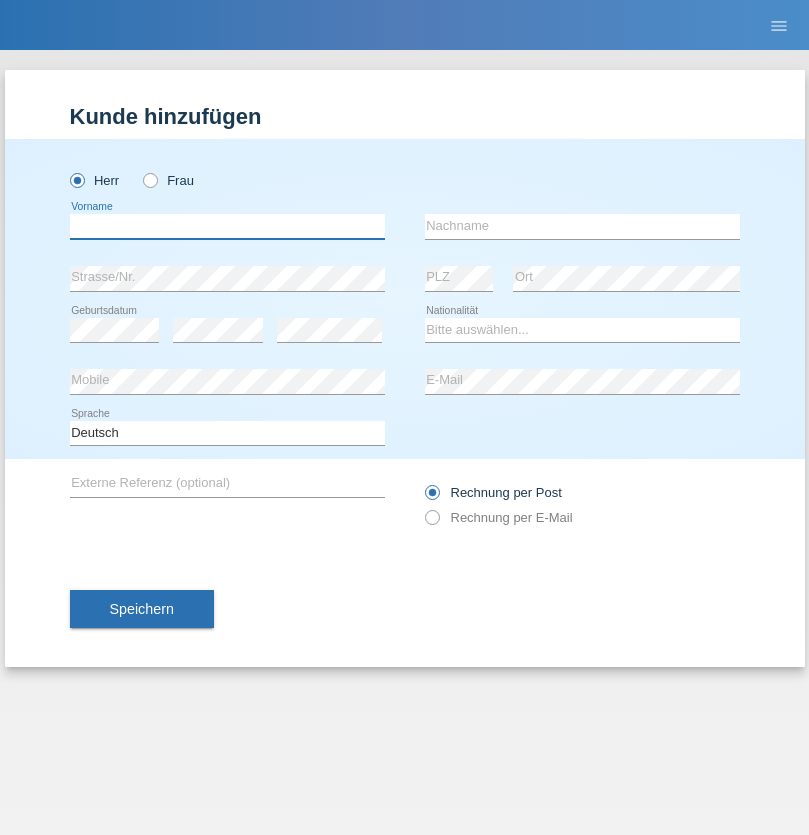 click at bounding box center [227, 226] 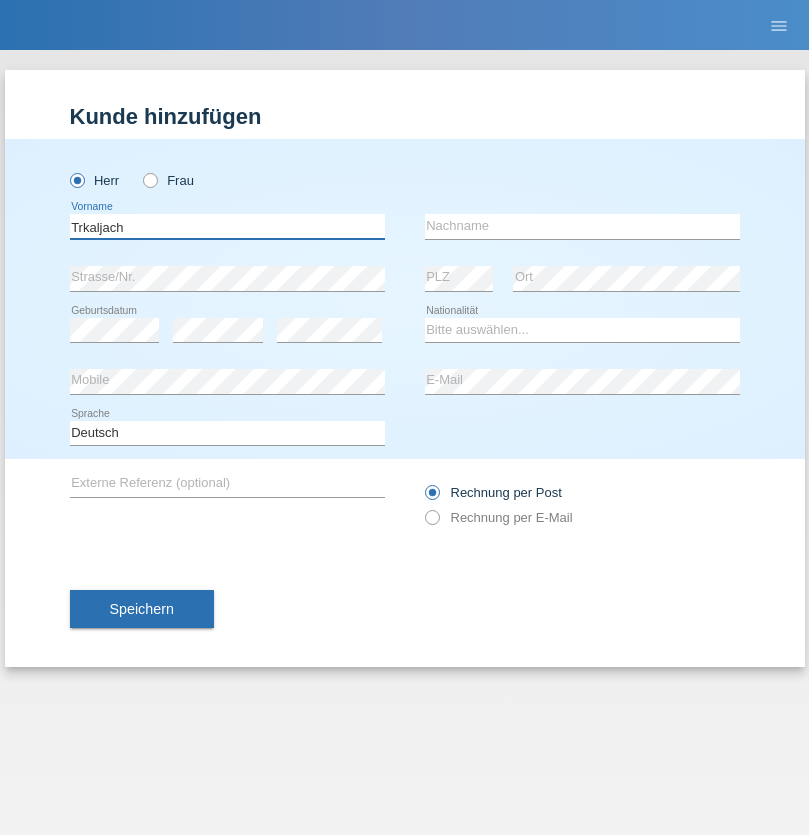 type on "Trkaljach" 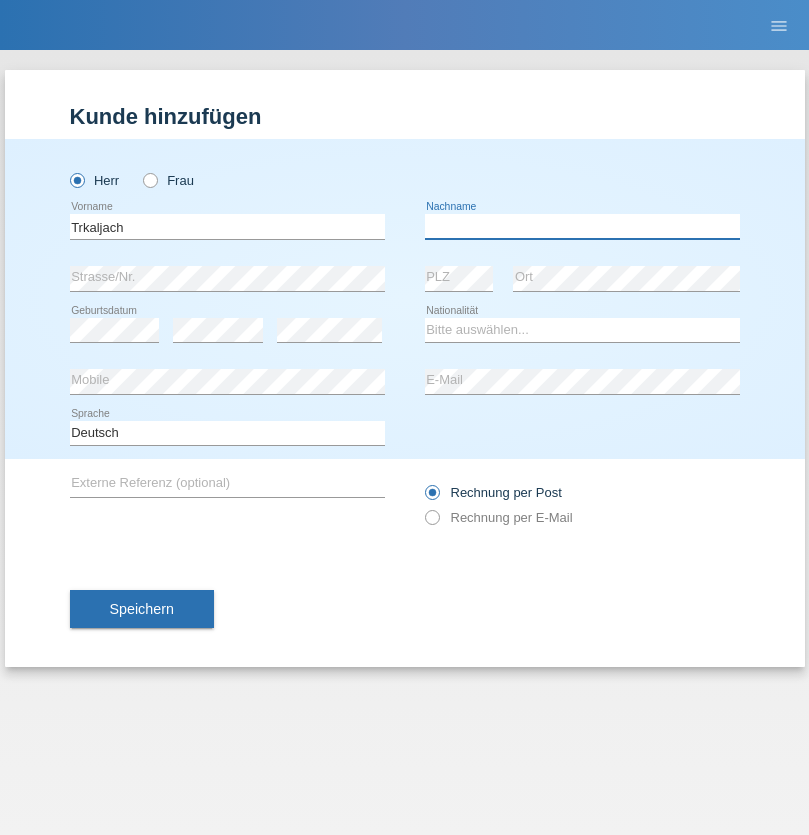 click at bounding box center [582, 226] 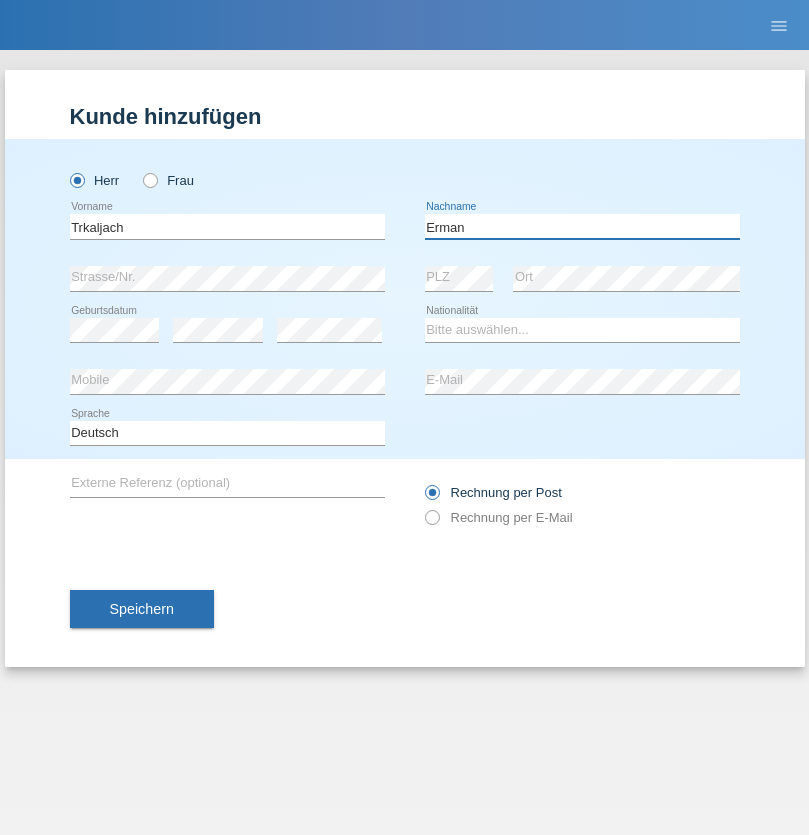 type on "Erman" 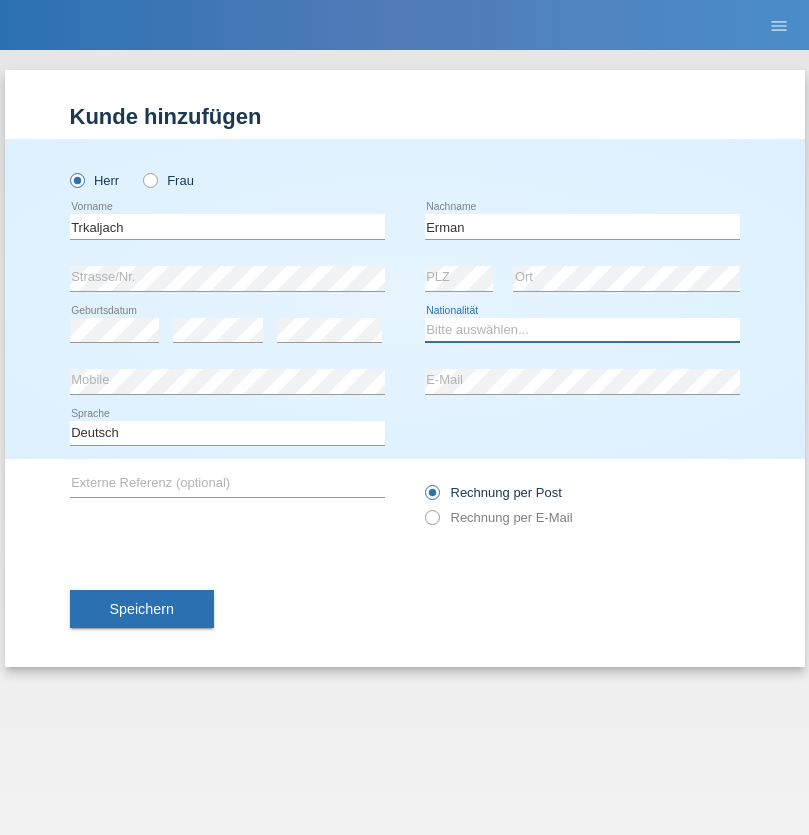 select on "MK" 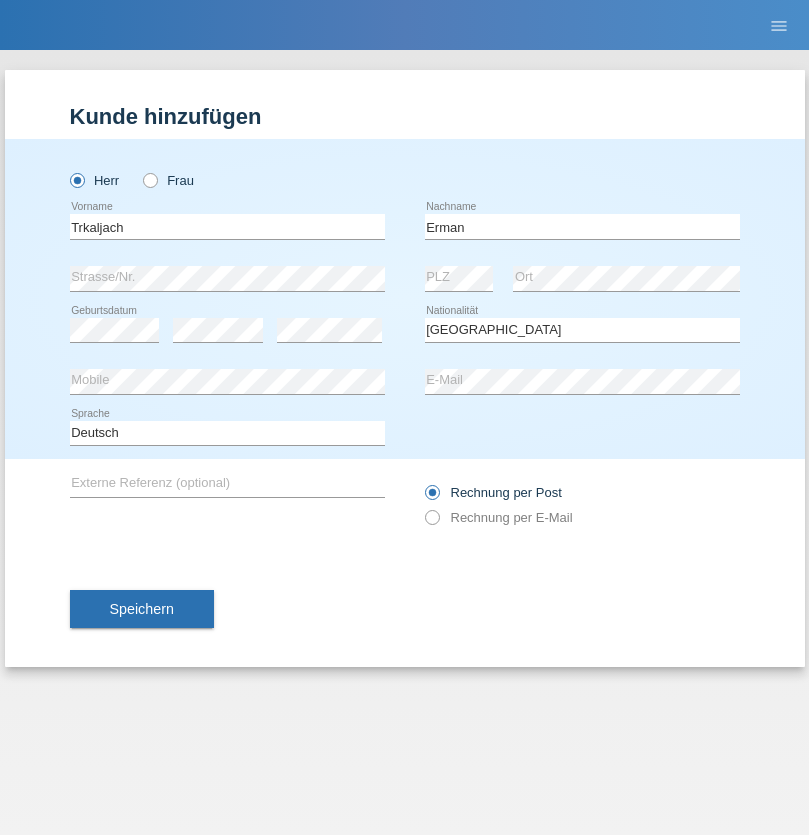 select on "C" 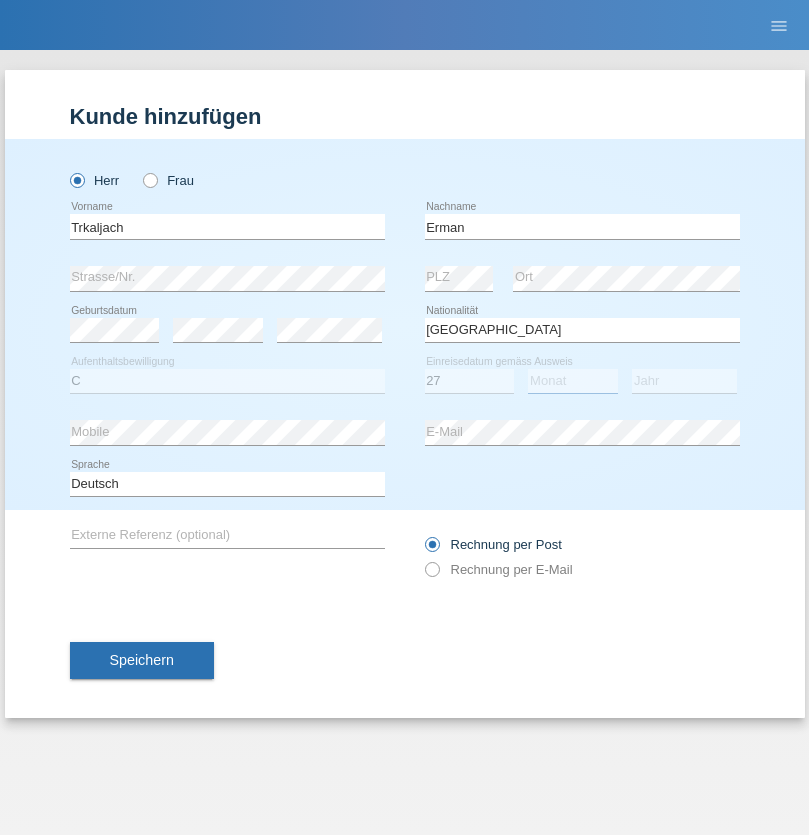 select on "01" 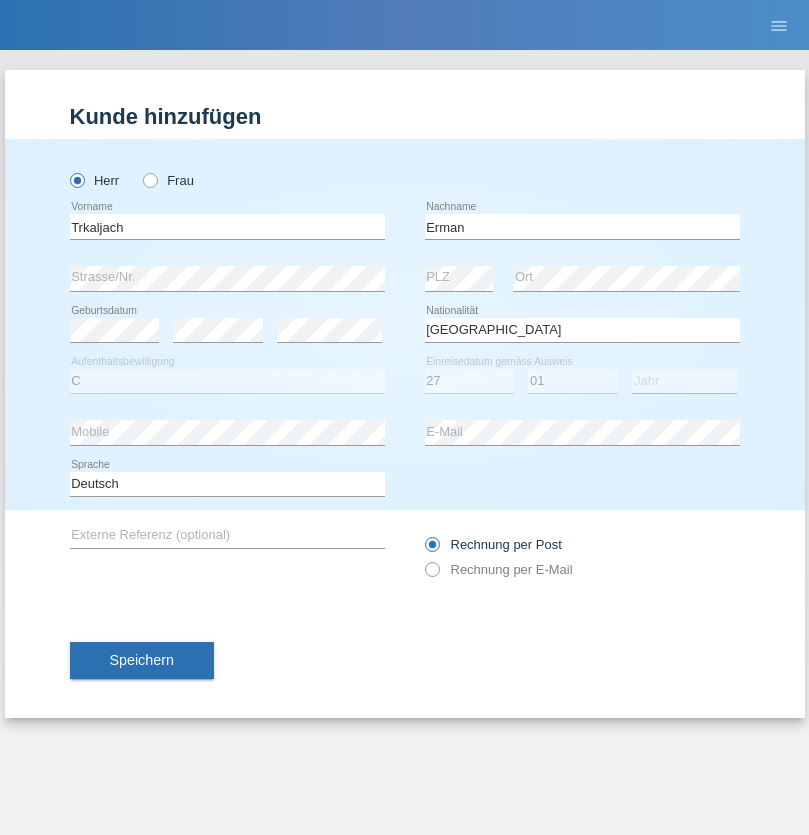 select on "2017" 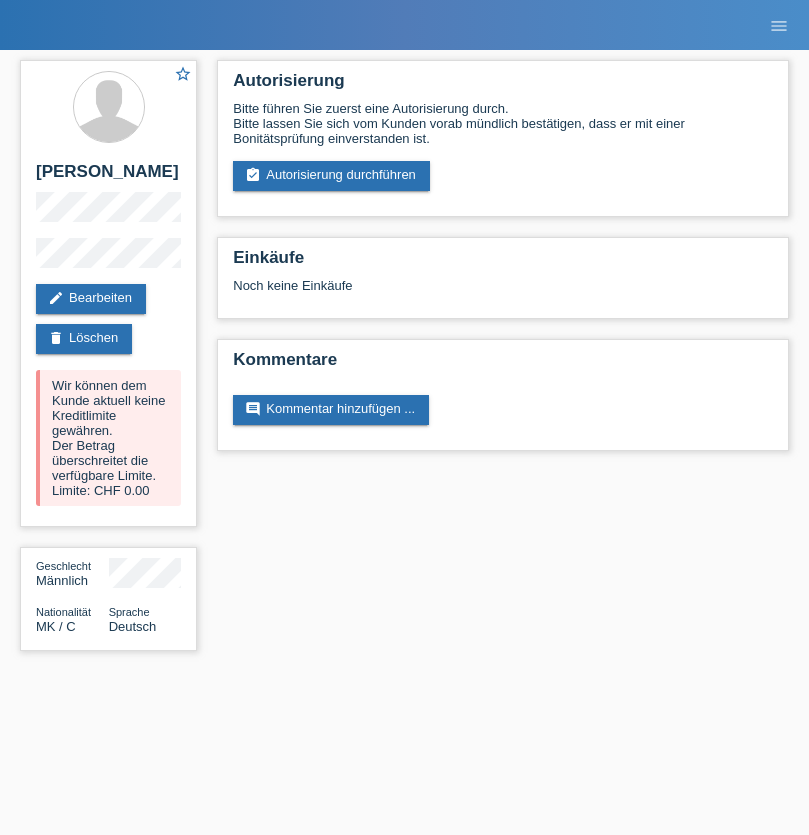 scroll, scrollTop: 0, scrollLeft: 0, axis: both 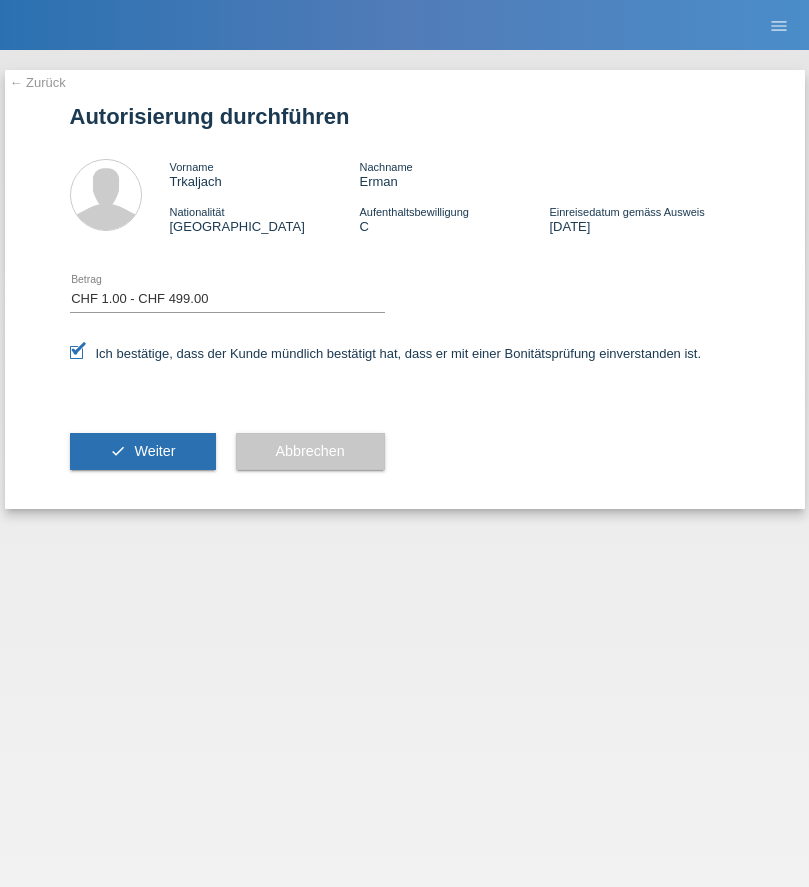 select on "1" 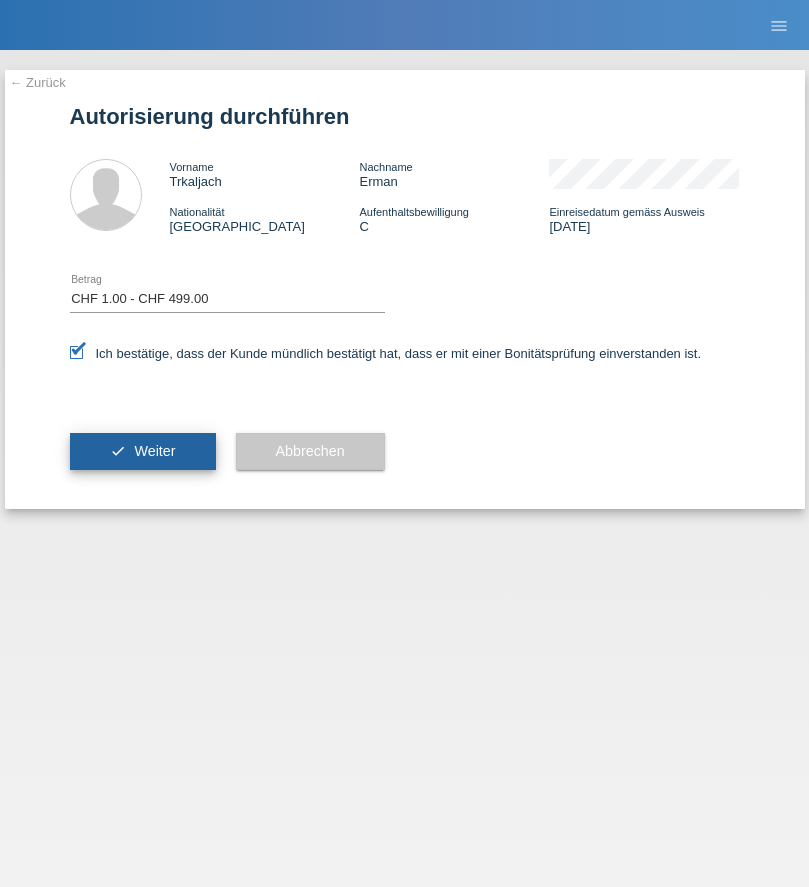 click on "Weiter" at bounding box center (154, 451) 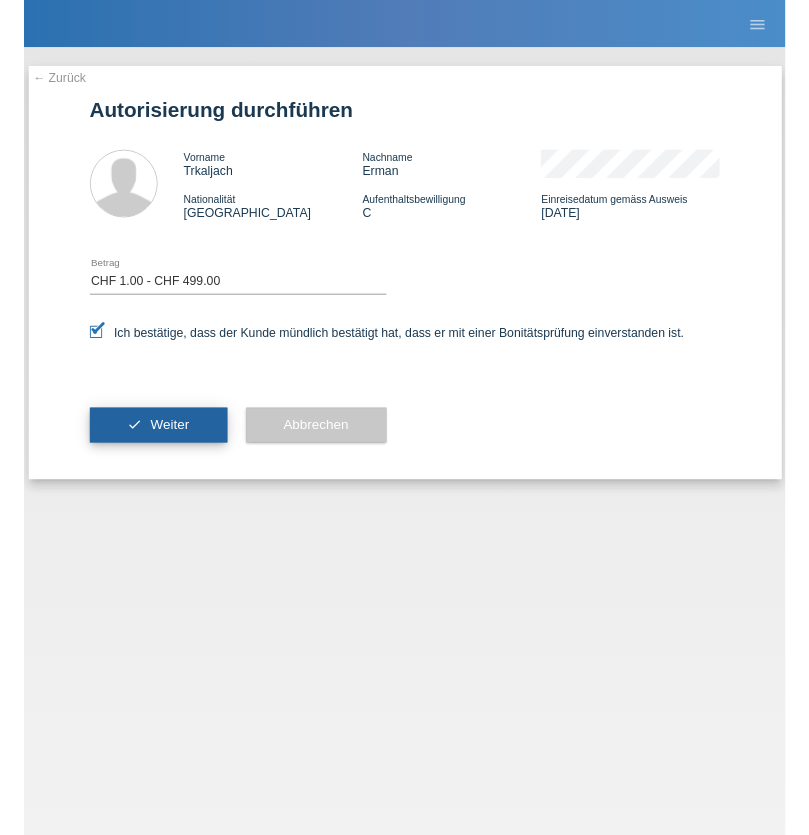 scroll, scrollTop: 0, scrollLeft: 0, axis: both 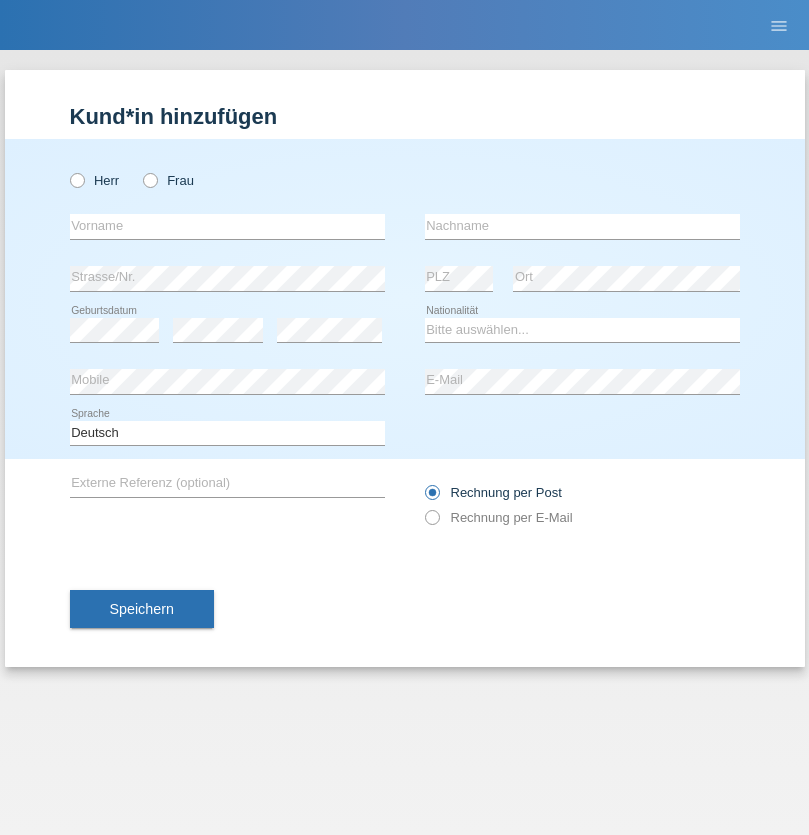 radio on "true" 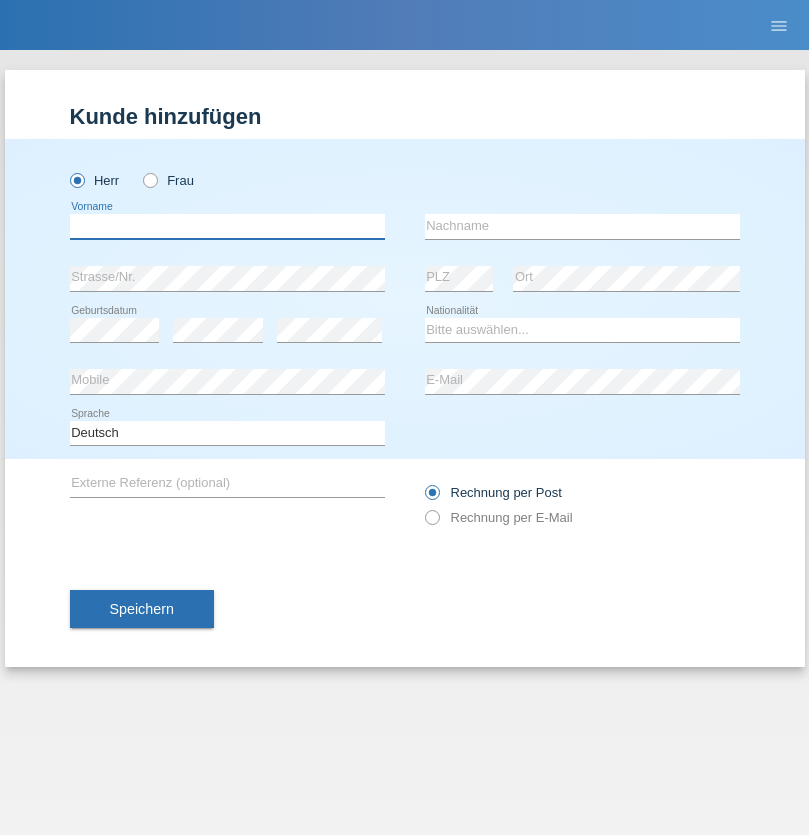 click at bounding box center (227, 226) 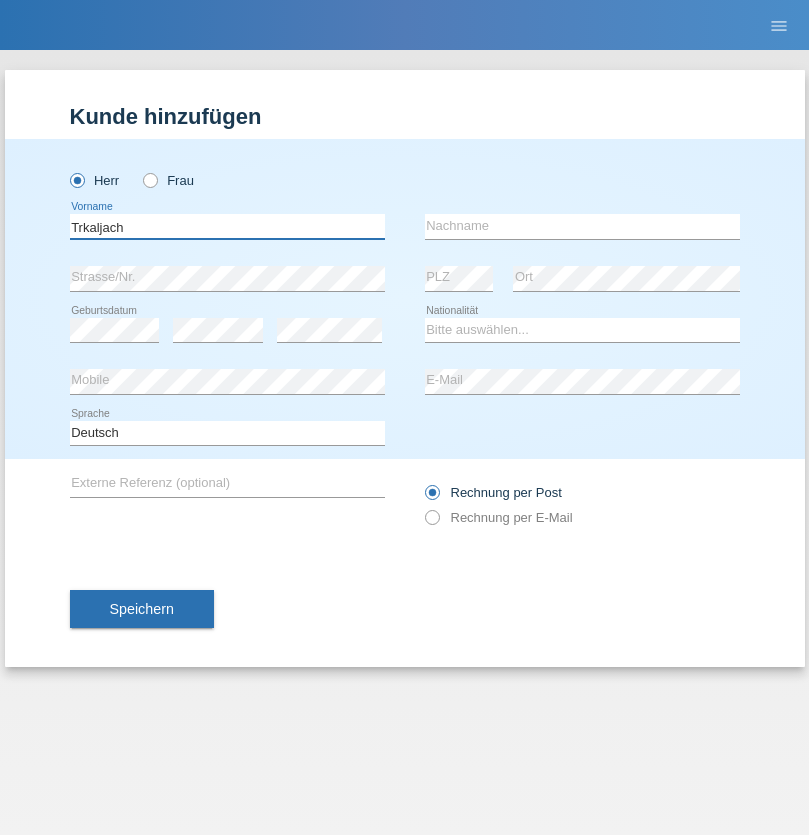 type on "Trkaljach" 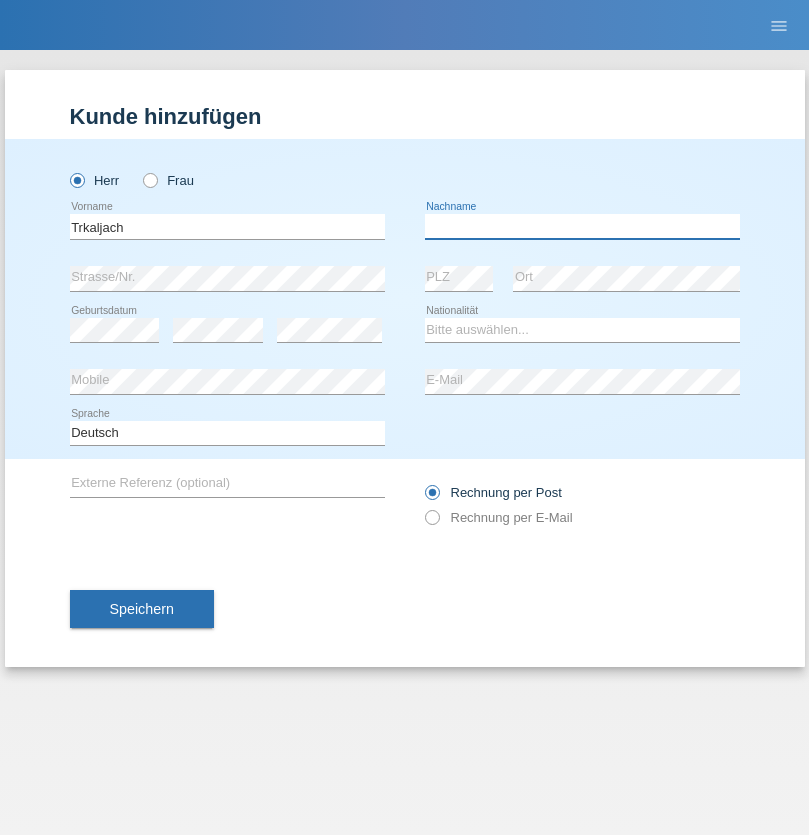 click at bounding box center (582, 226) 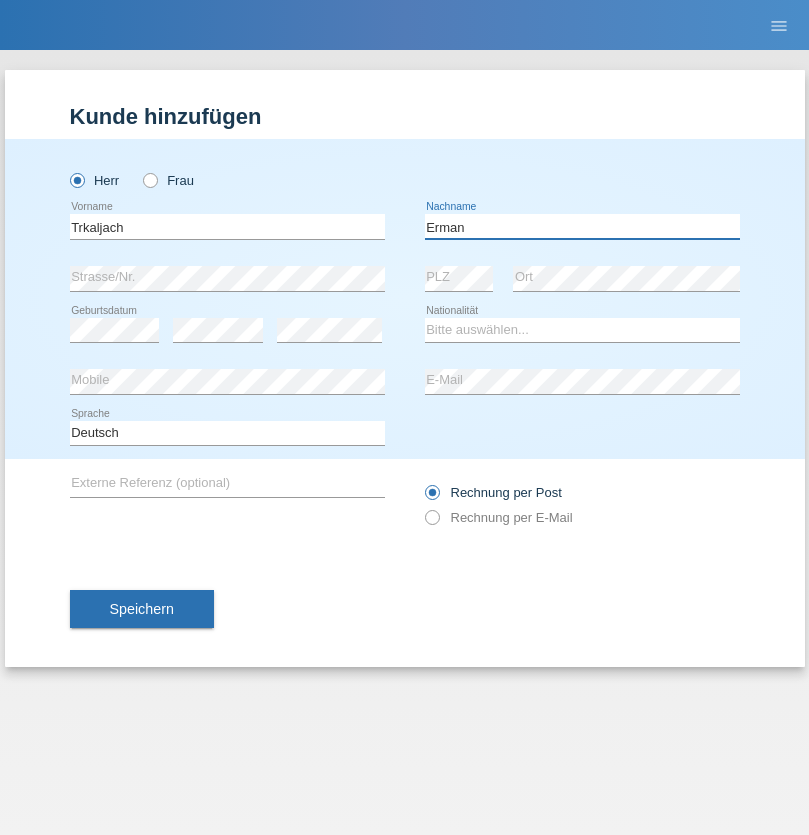 type on "Erman" 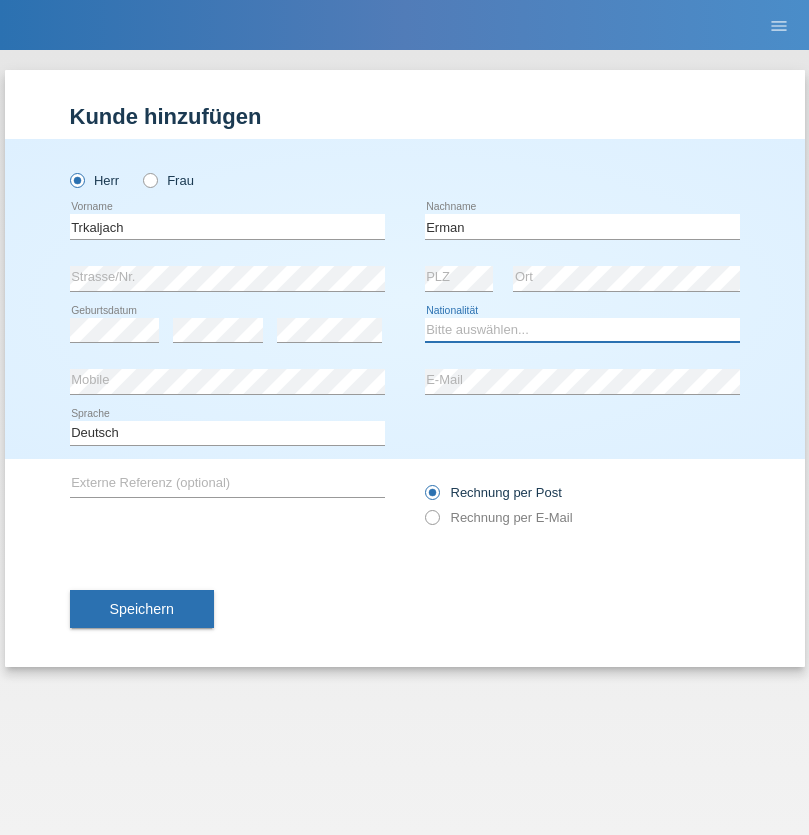select on "MK" 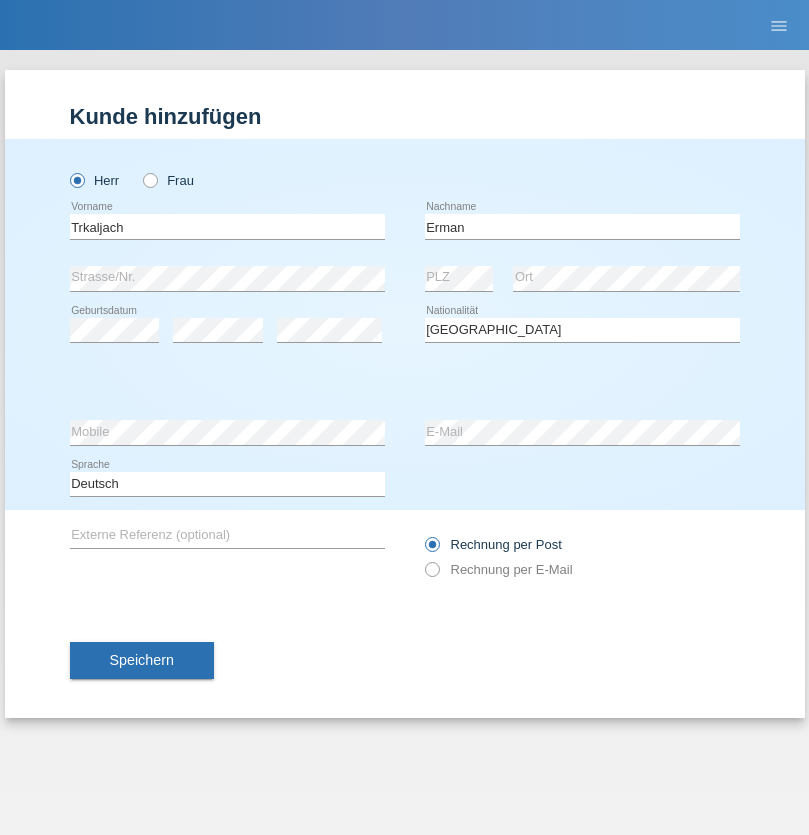 select on "C" 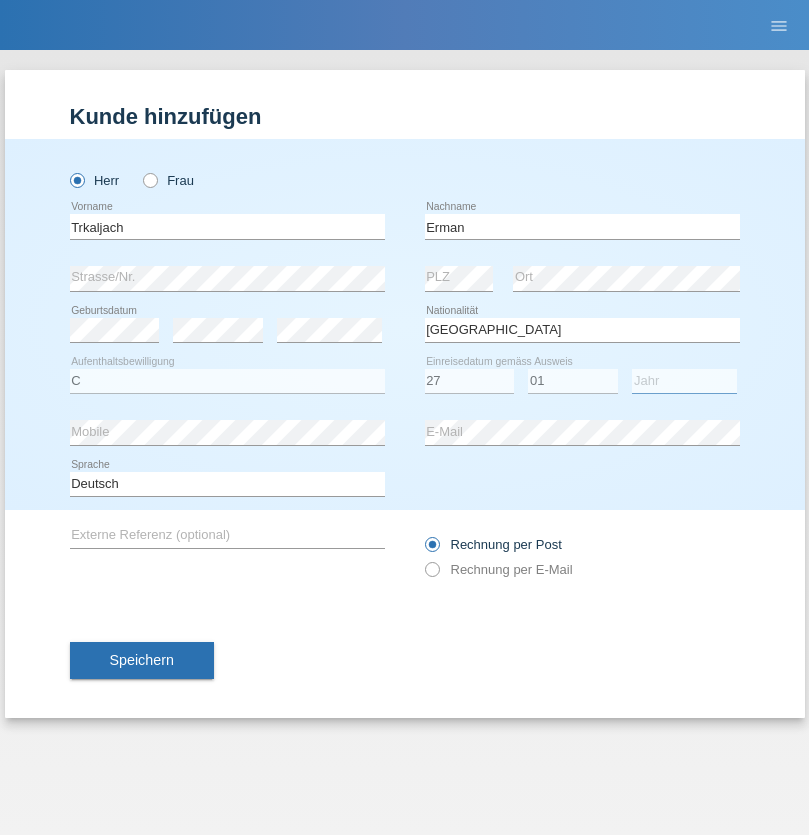 select on "2017" 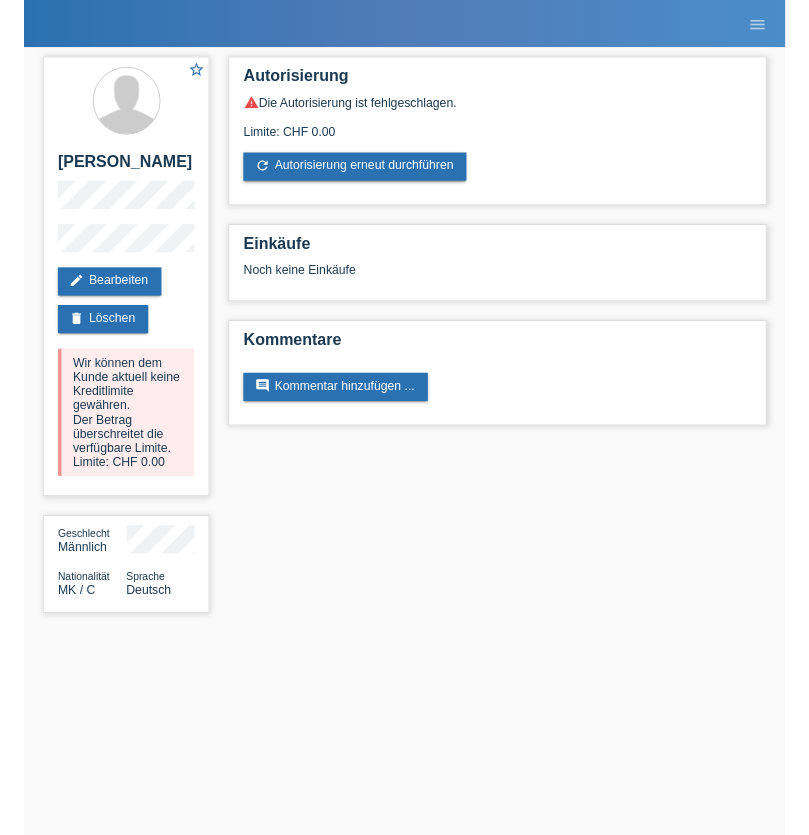 scroll, scrollTop: 0, scrollLeft: 0, axis: both 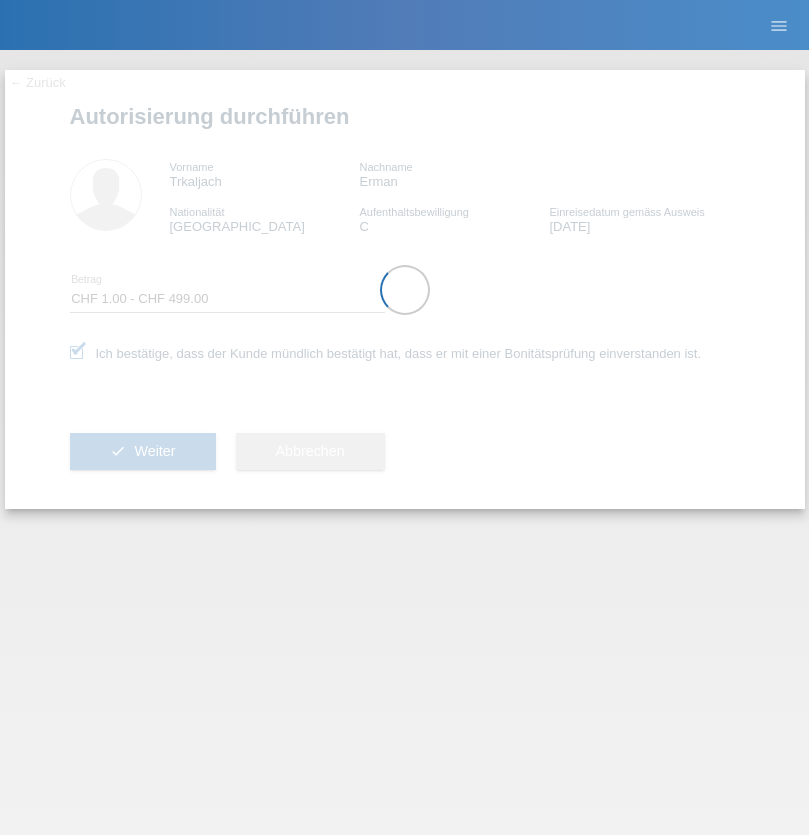 select on "1" 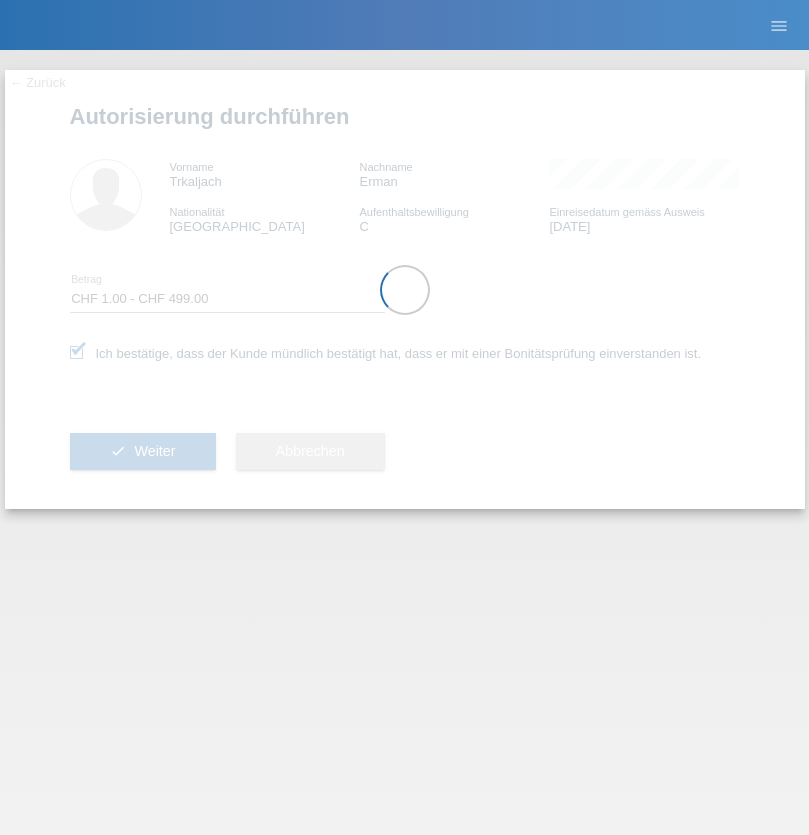 scroll, scrollTop: 0, scrollLeft: 0, axis: both 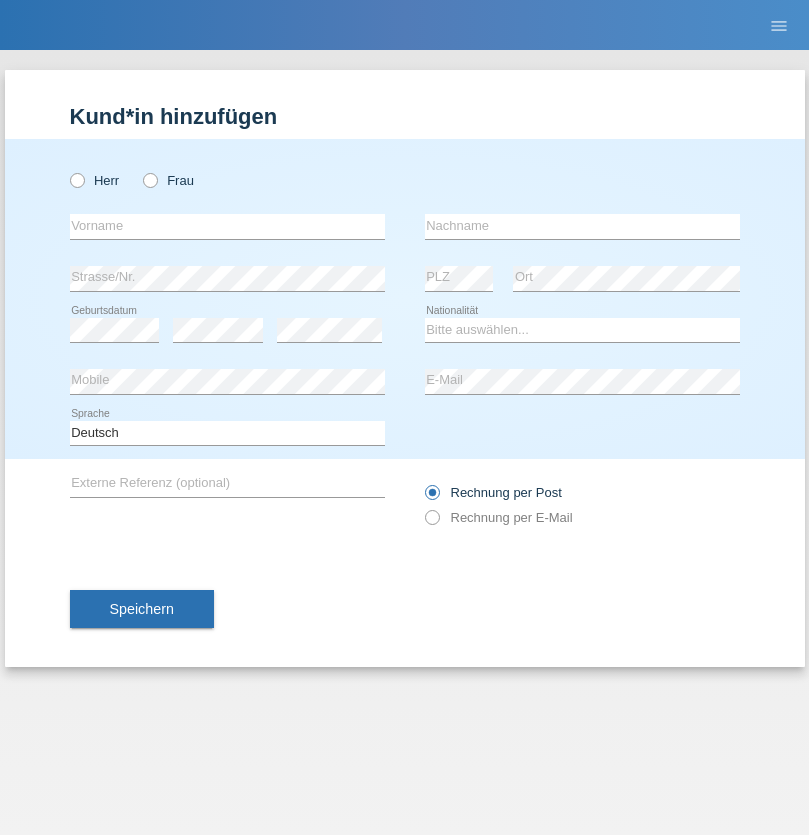 radio on "true" 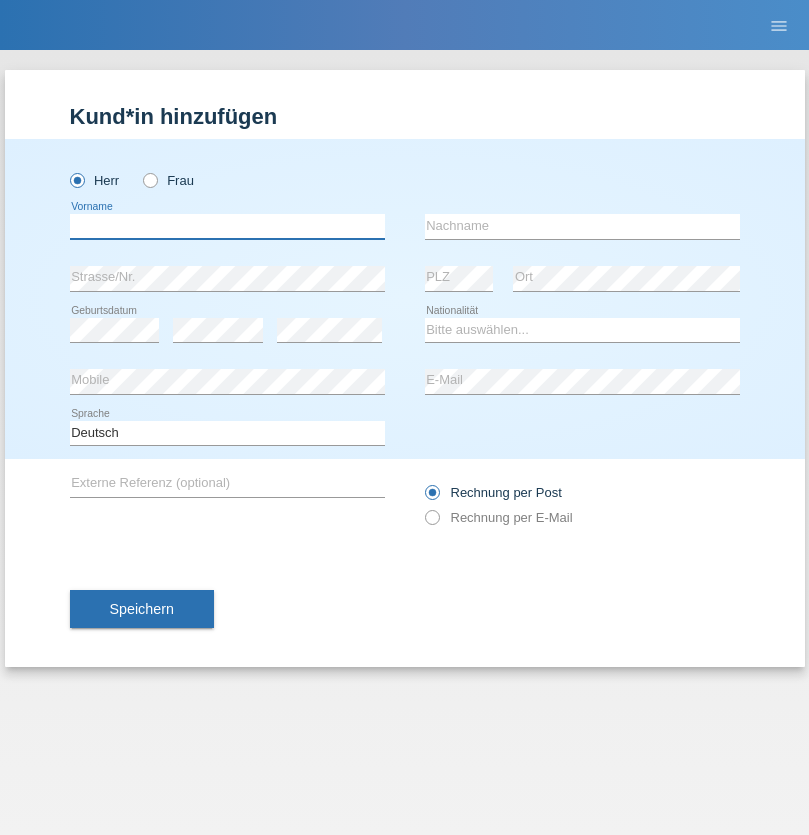 click at bounding box center [227, 226] 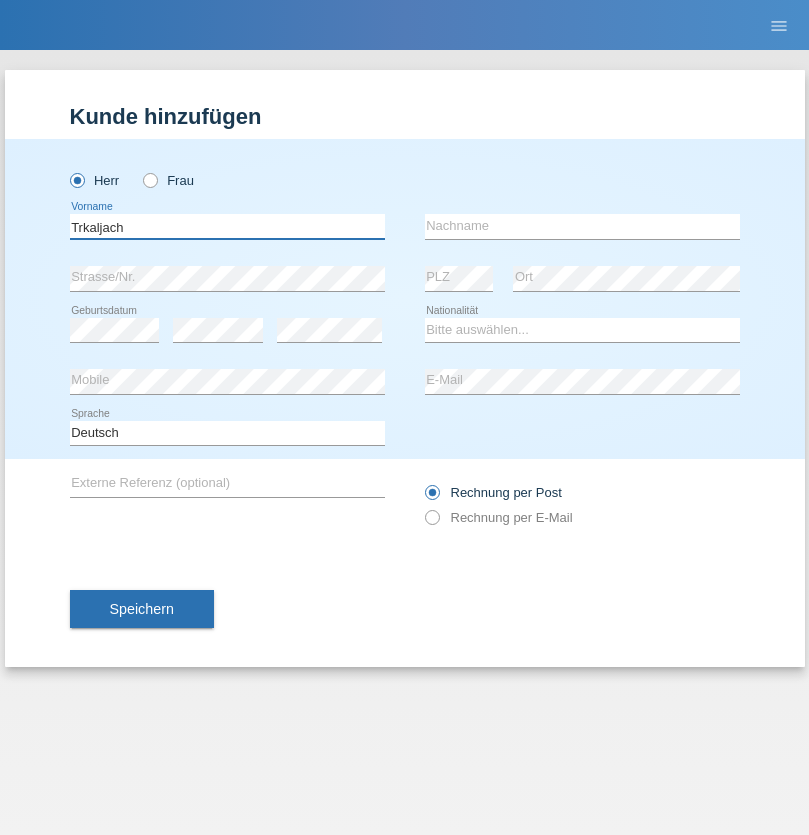 type on "Trkaljach" 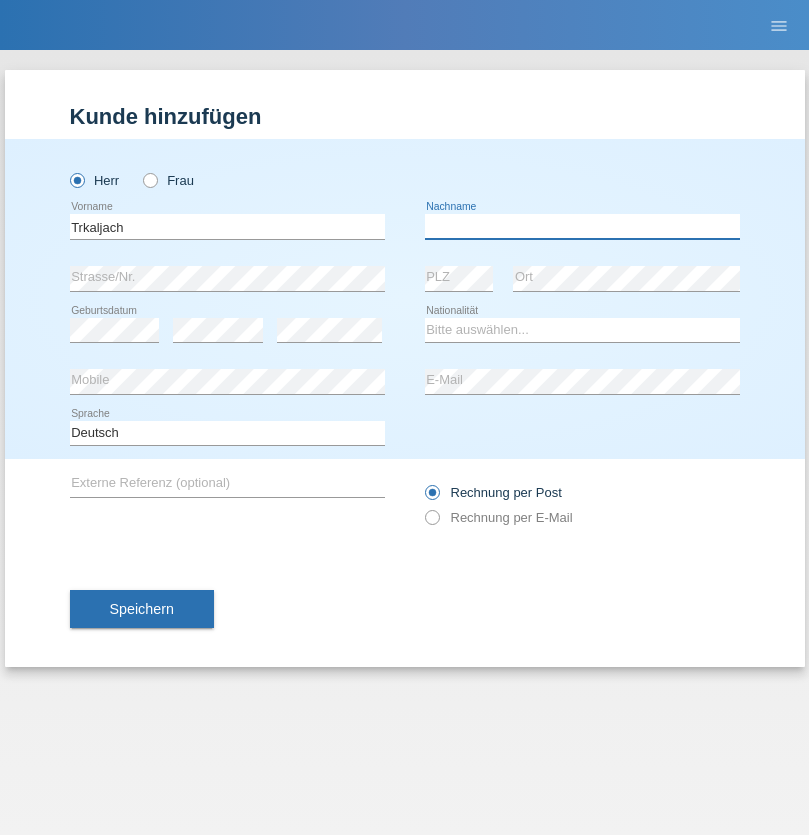 click at bounding box center [582, 226] 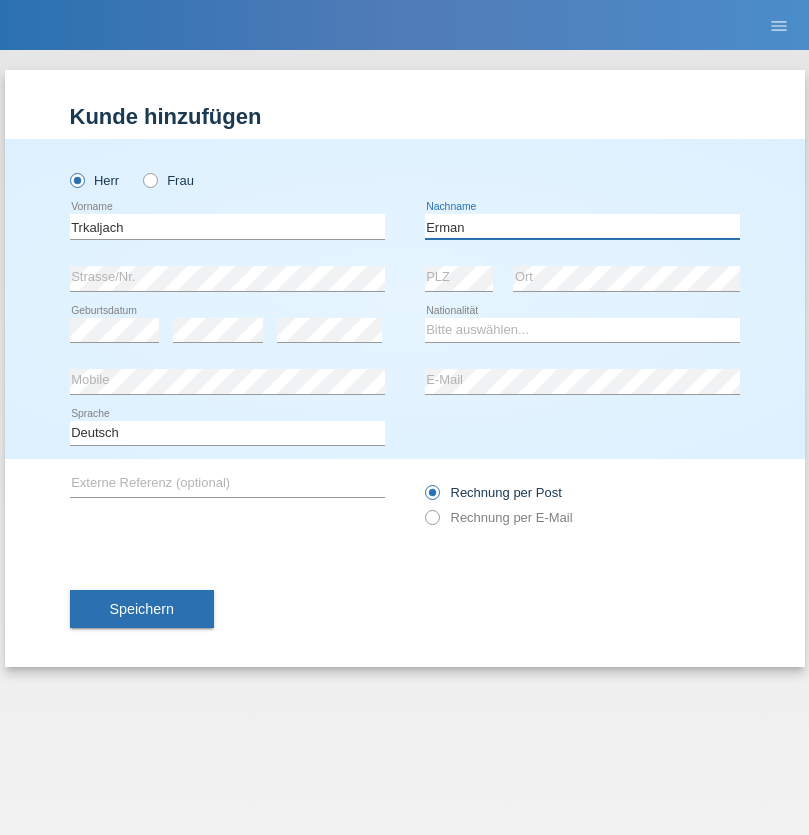 type on "Erman" 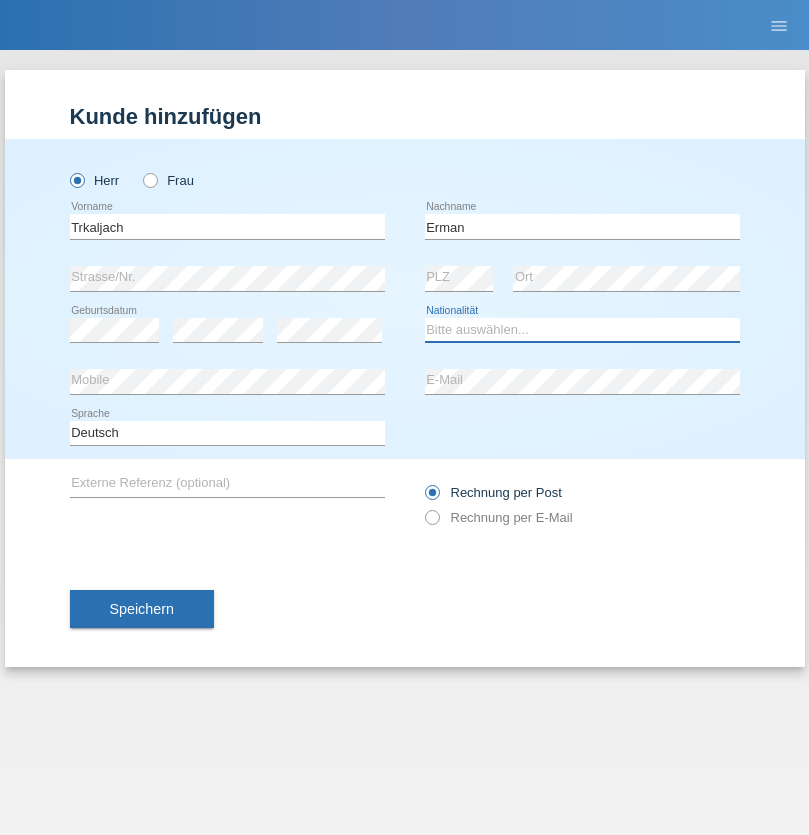 select on "MK" 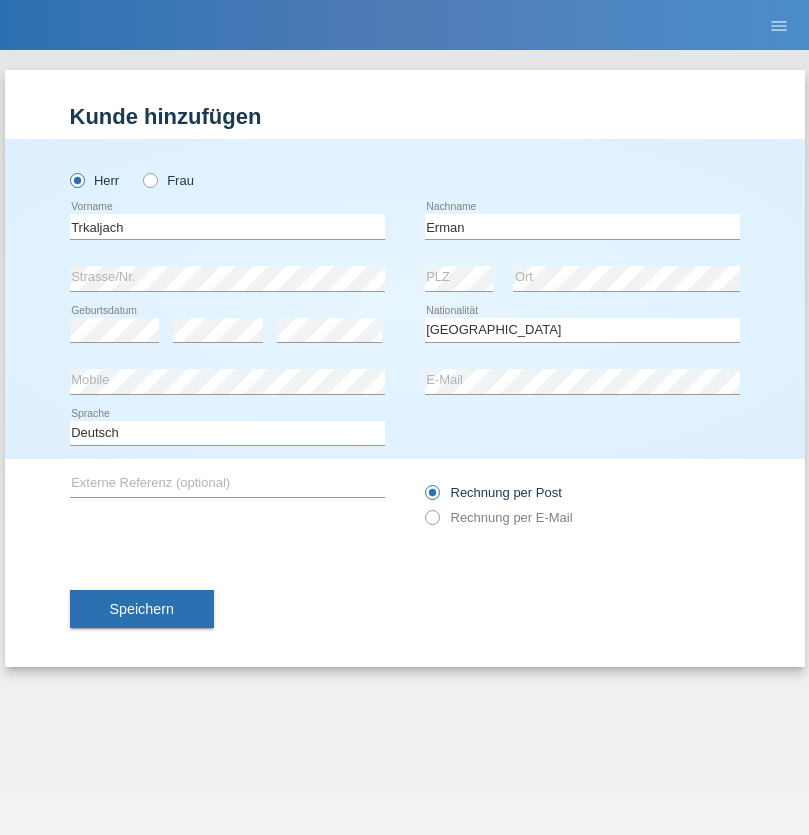 select on "C" 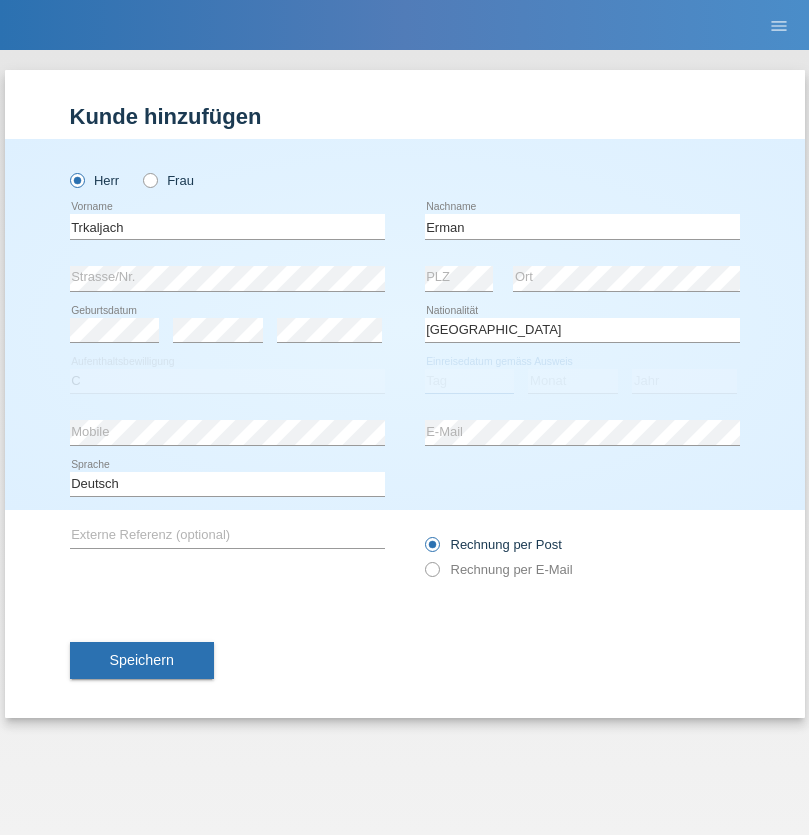 select on "27" 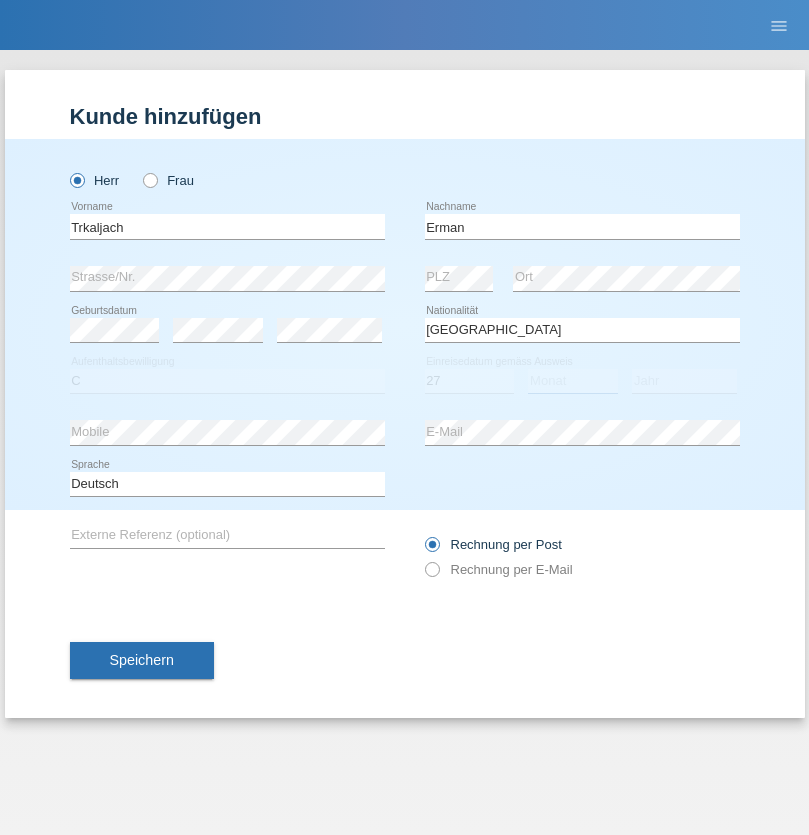 select on "01" 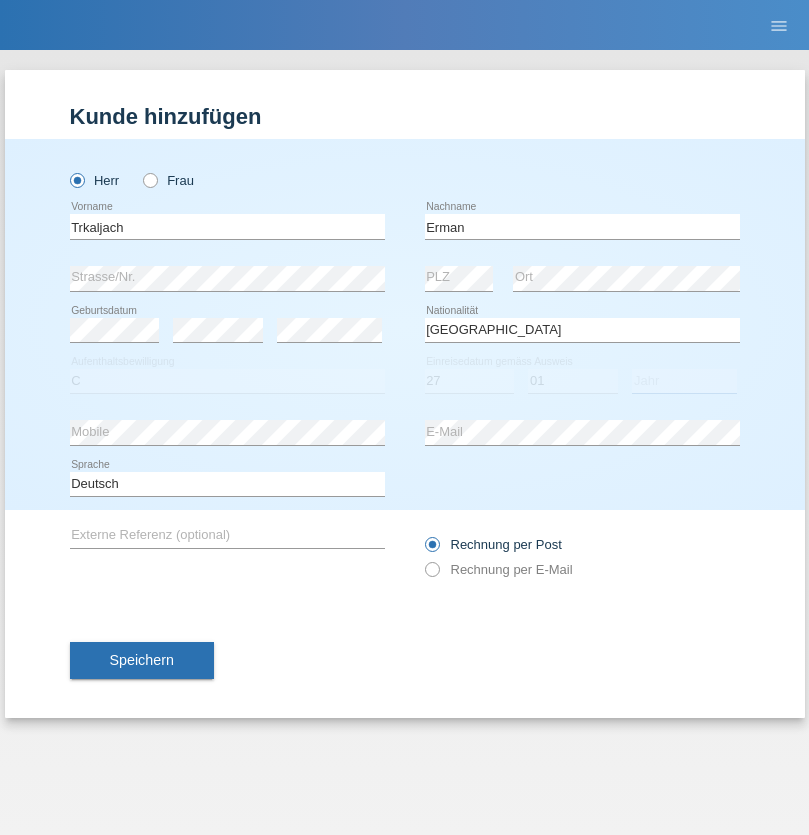 select on "2017" 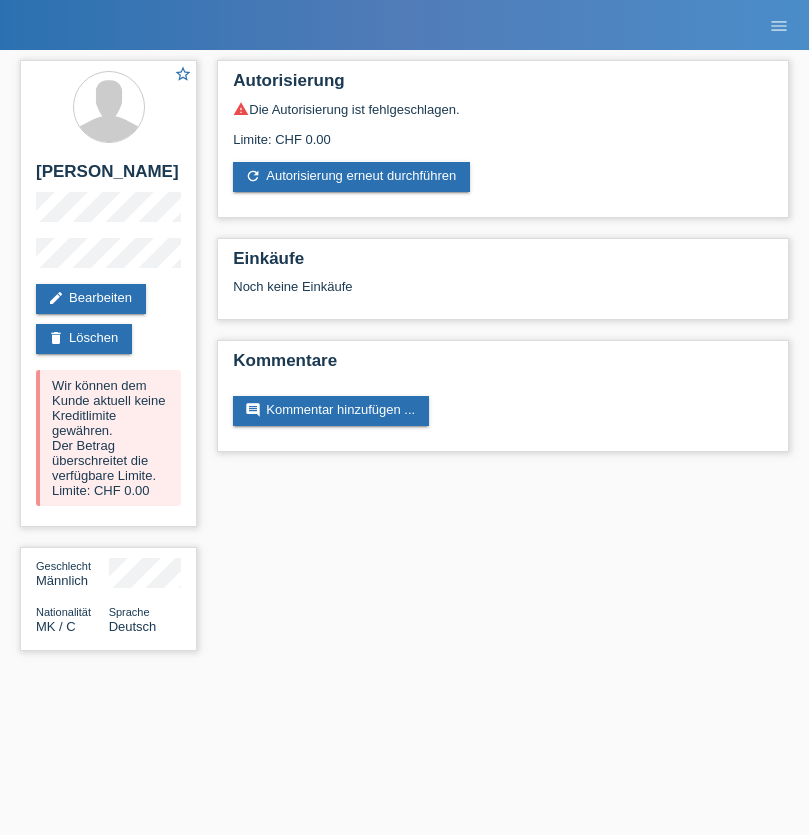 scroll, scrollTop: 0, scrollLeft: 0, axis: both 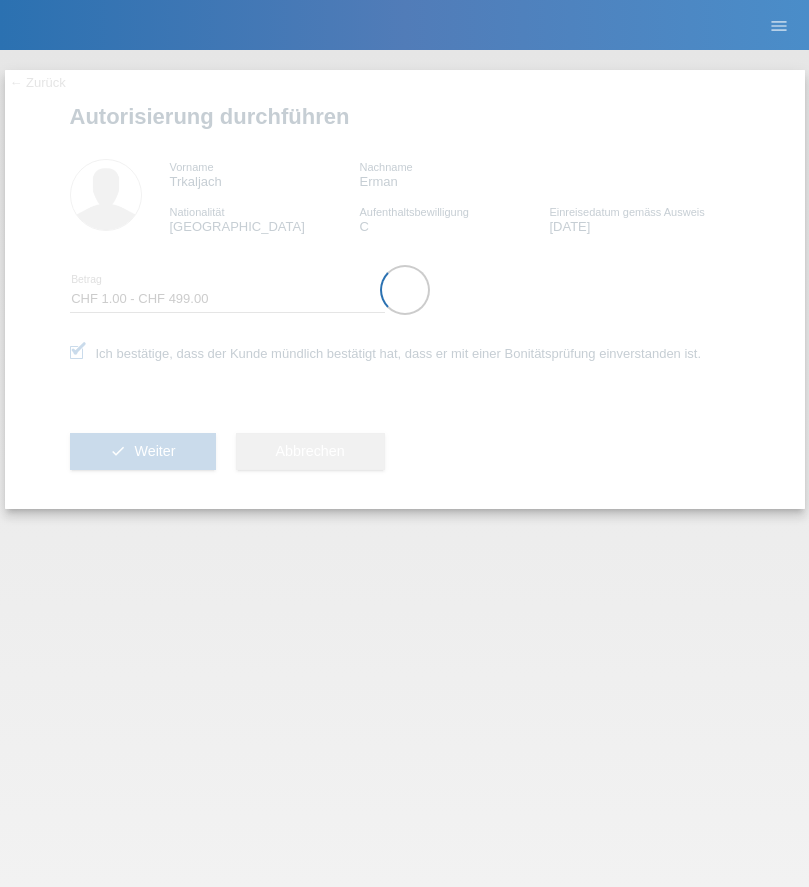 select on "1" 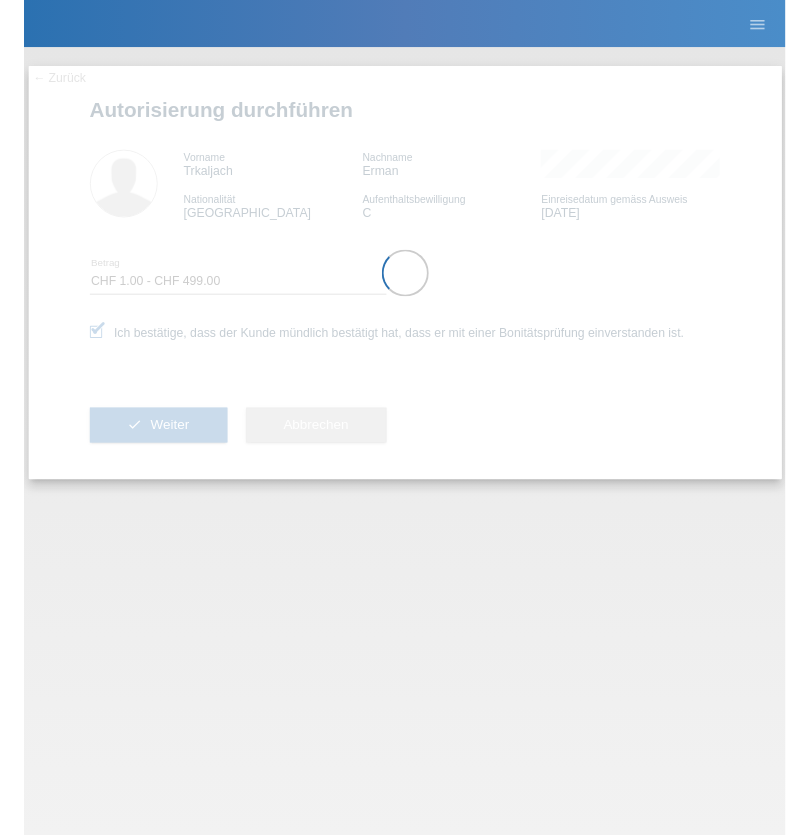 scroll, scrollTop: 0, scrollLeft: 0, axis: both 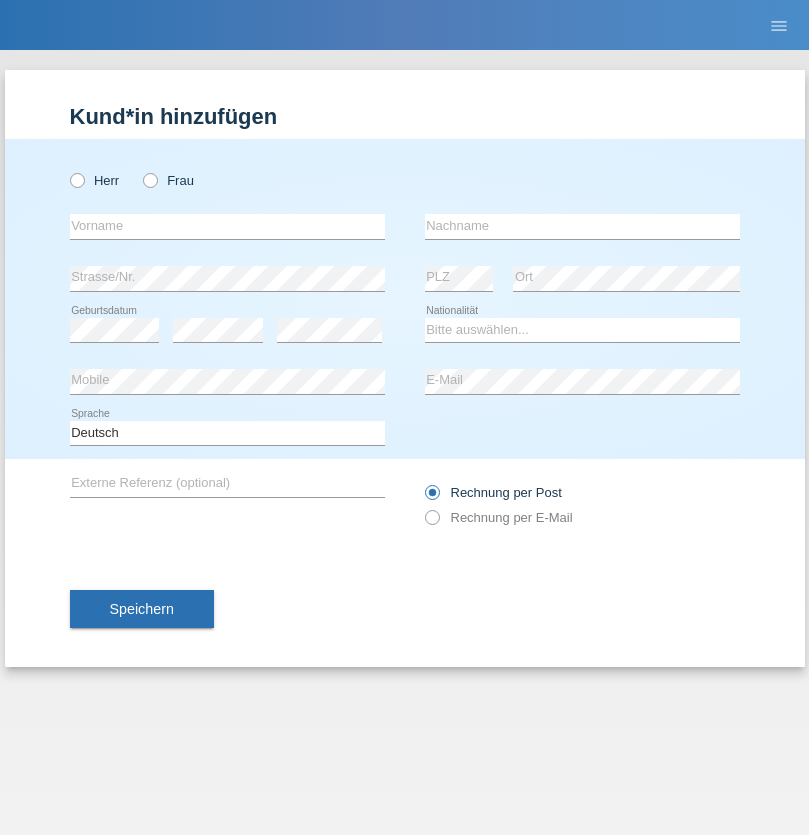 radio on "true" 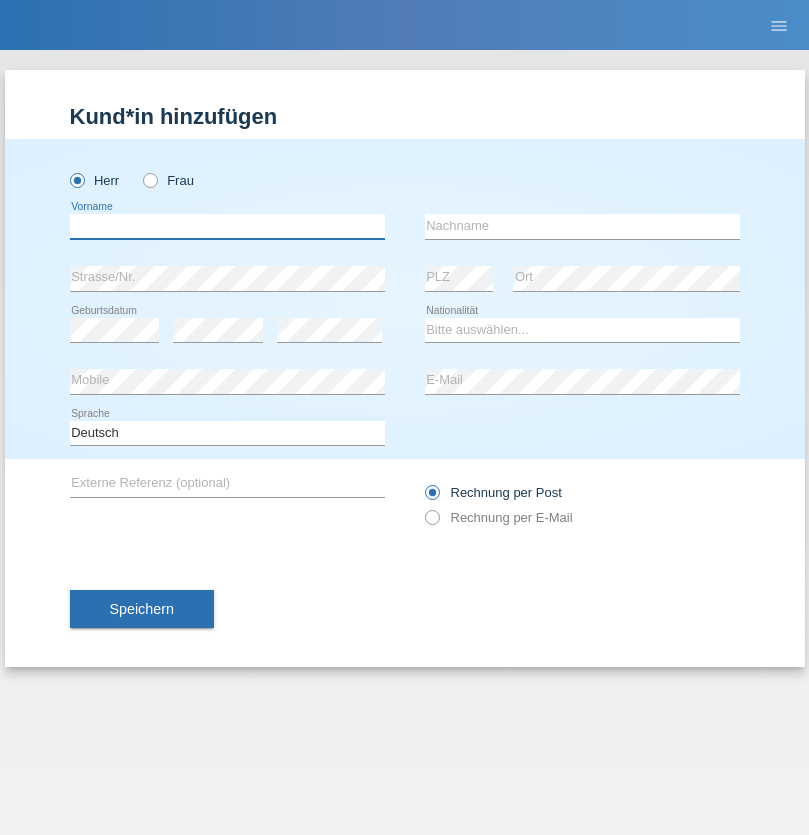 click at bounding box center [227, 226] 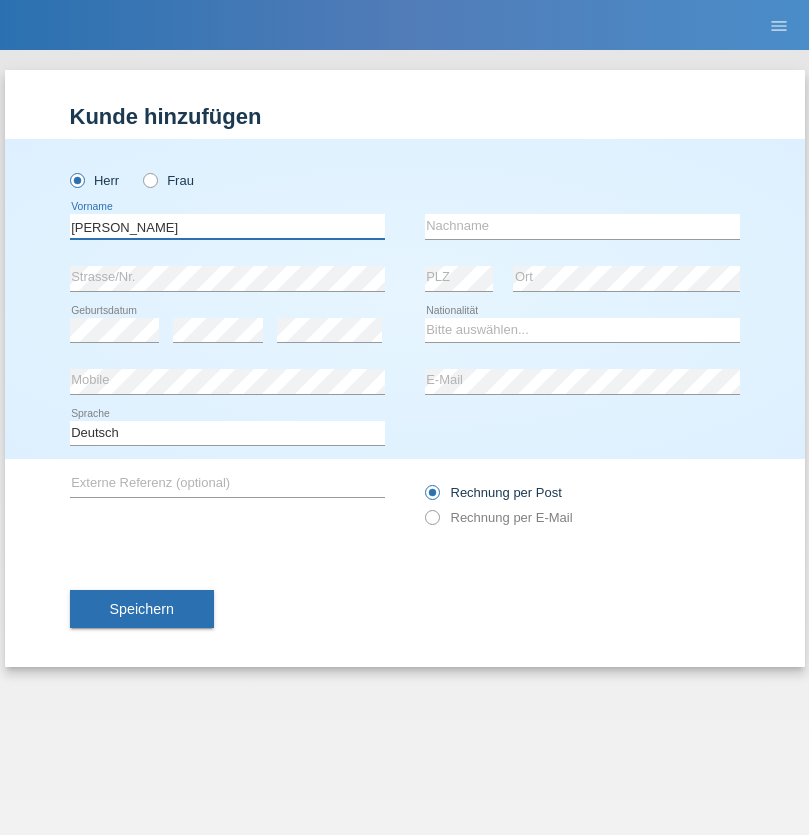 type on "[PERSON_NAME]" 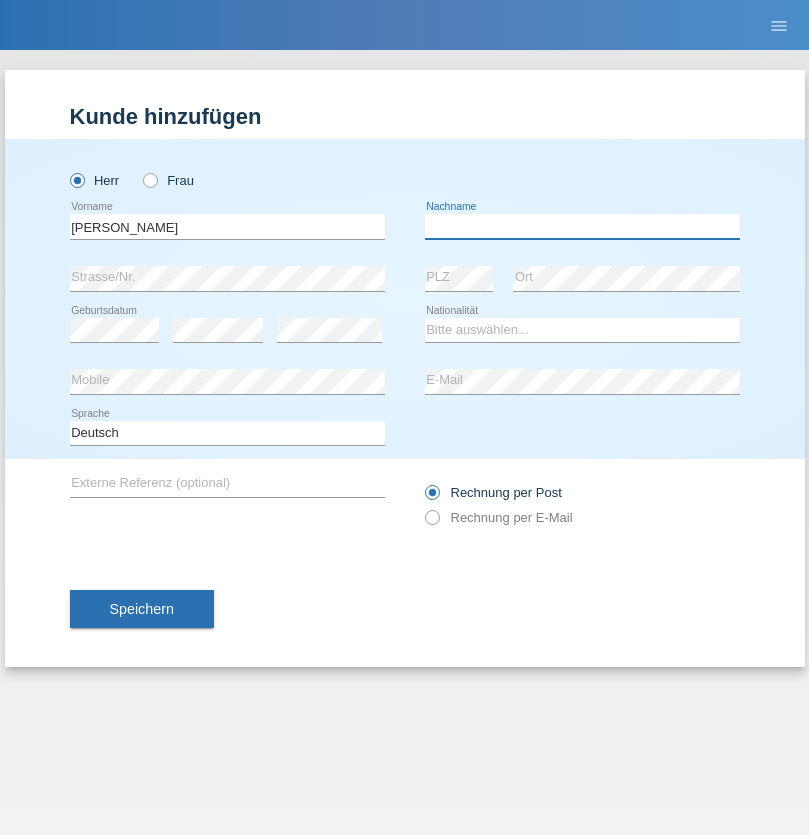 click at bounding box center [582, 226] 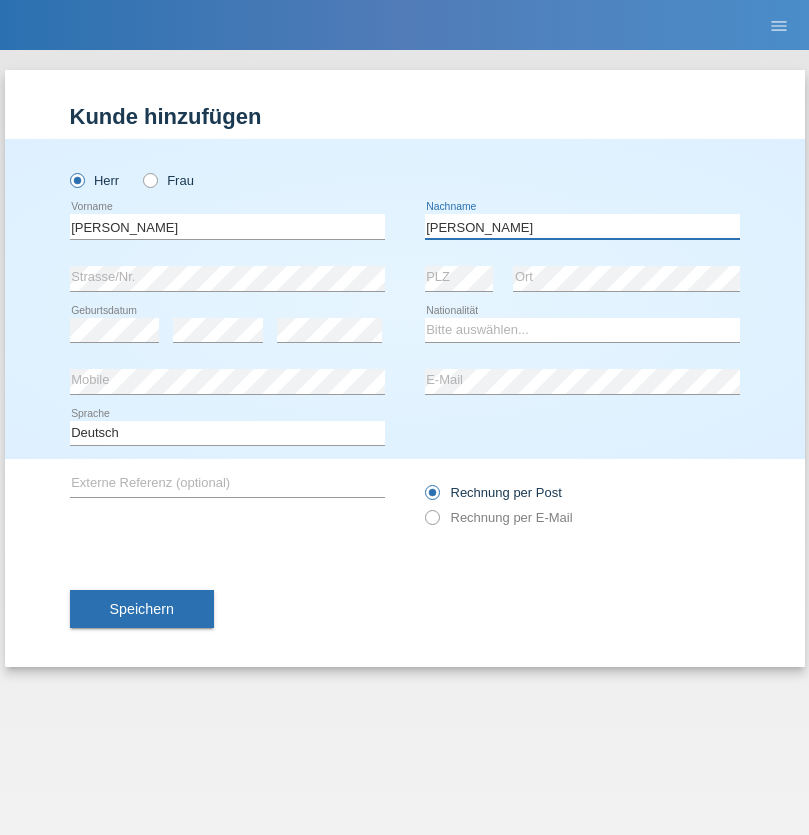 type on "[PERSON_NAME]" 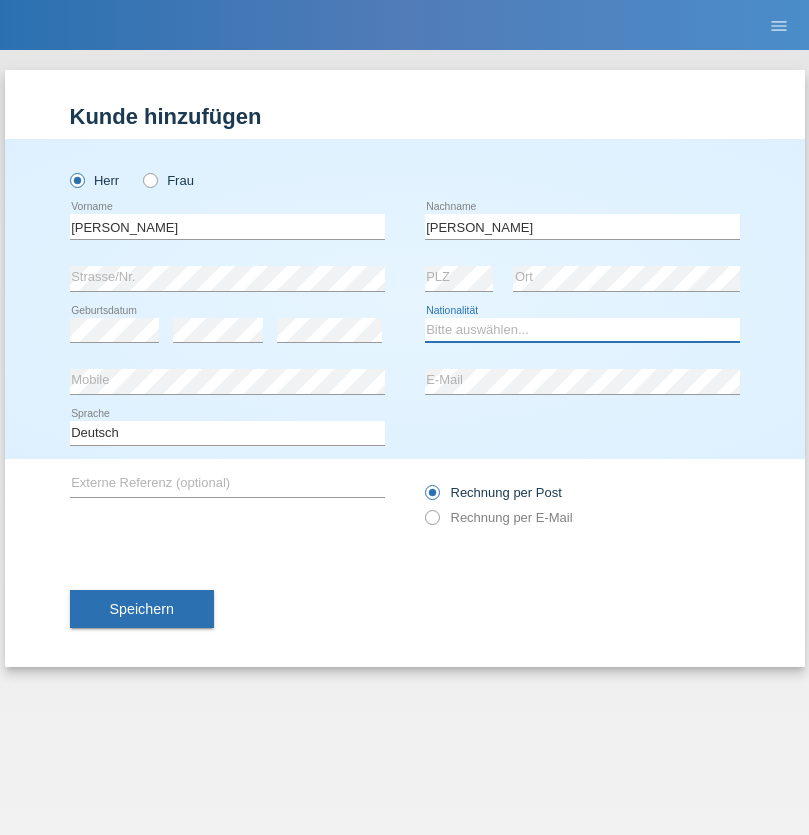 select on "CH" 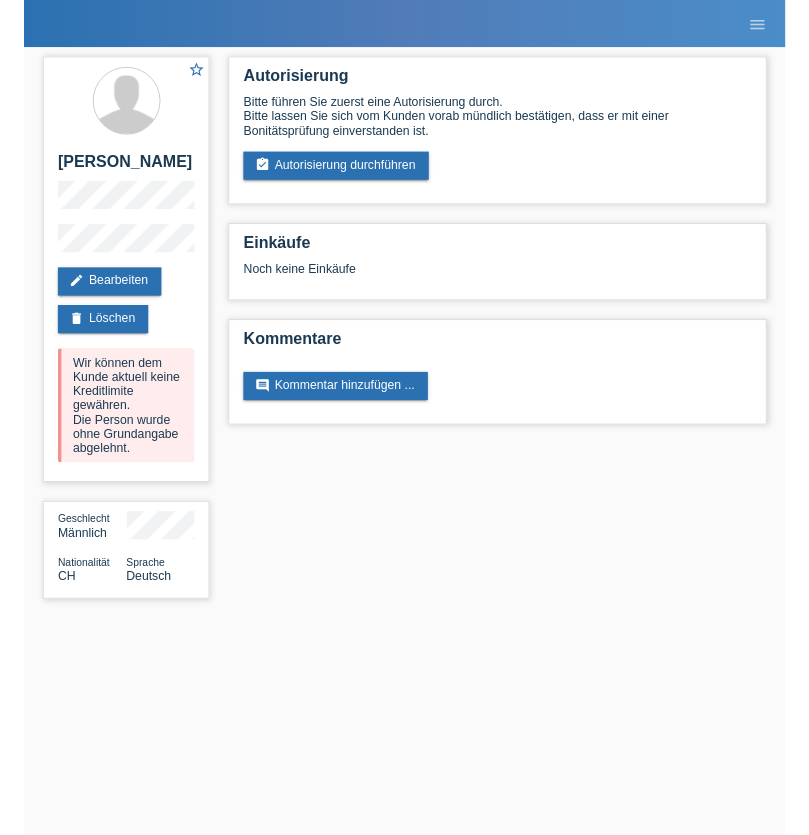 scroll, scrollTop: 0, scrollLeft: 0, axis: both 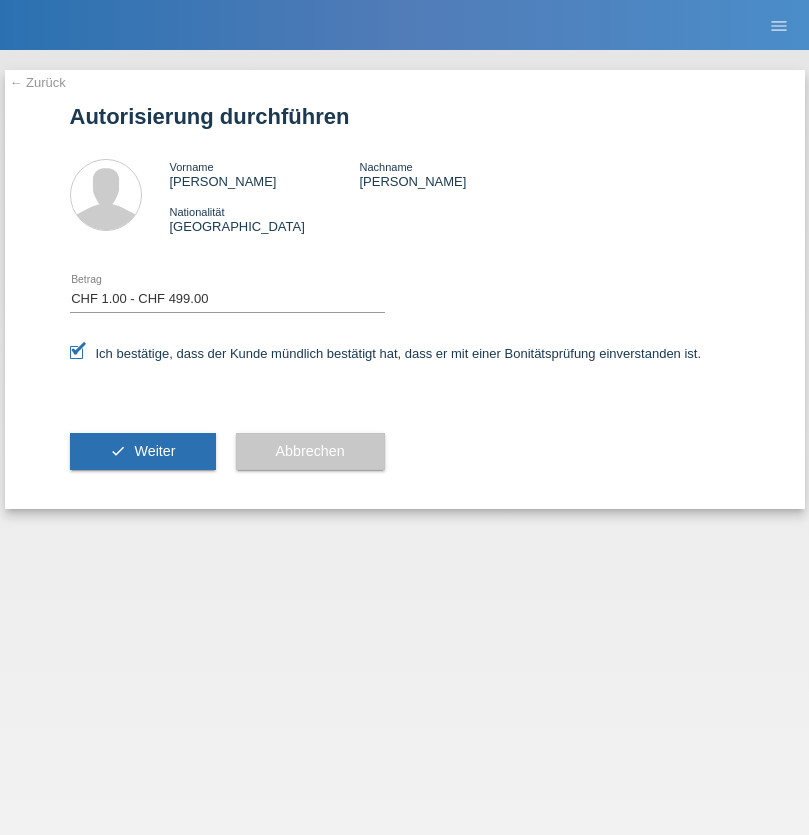 select on "1" 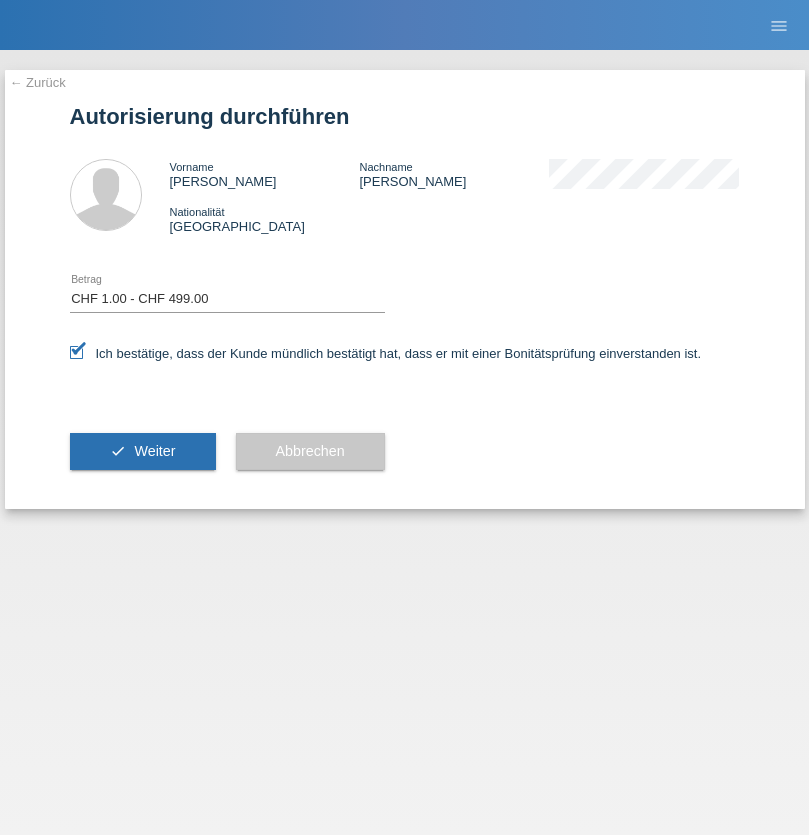 scroll, scrollTop: 0, scrollLeft: 0, axis: both 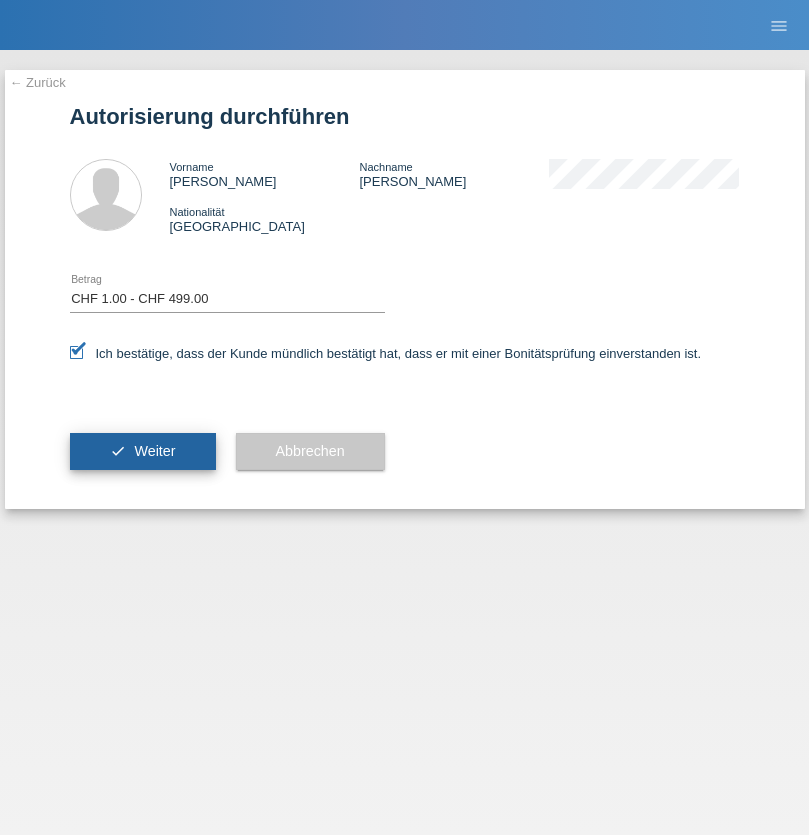 click on "Weiter" at bounding box center (154, 451) 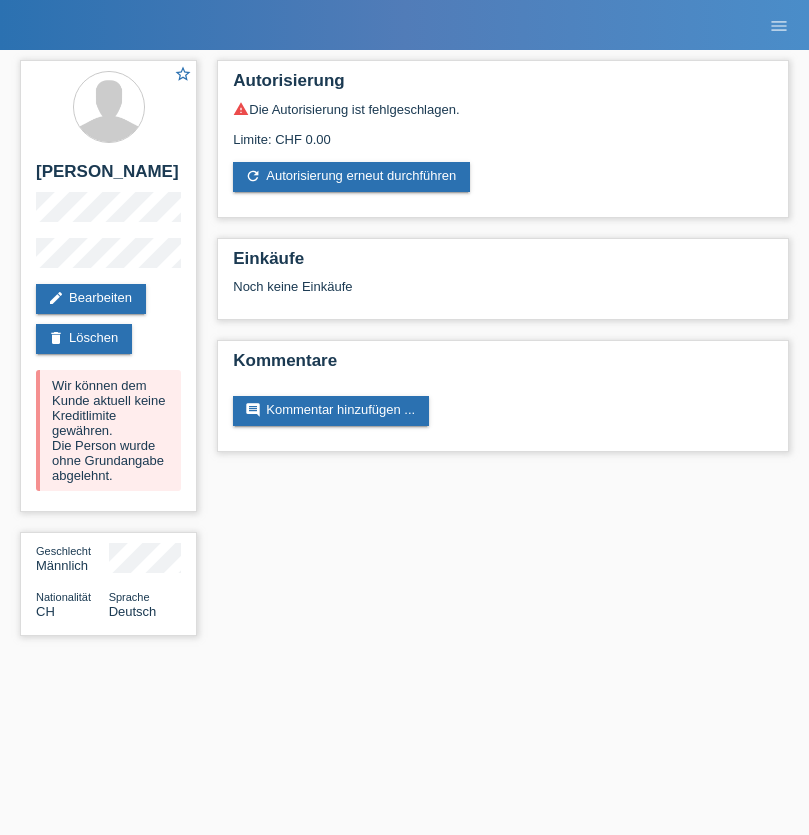 scroll, scrollTop: 0, scrollLeft: 0, axis: both 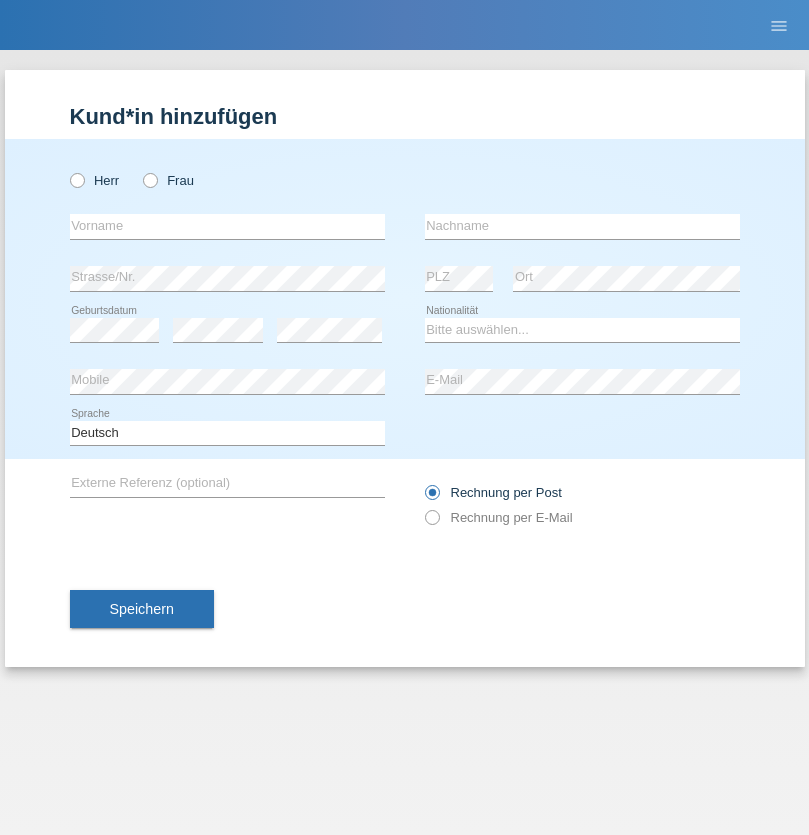 radio on "true" 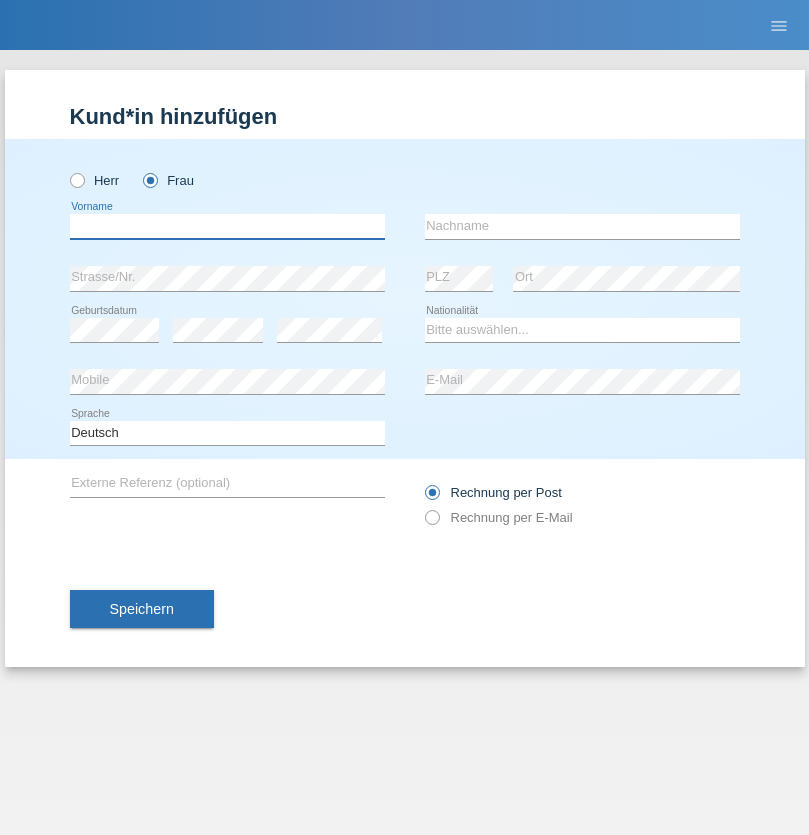 click at bounding box center [227, 226] 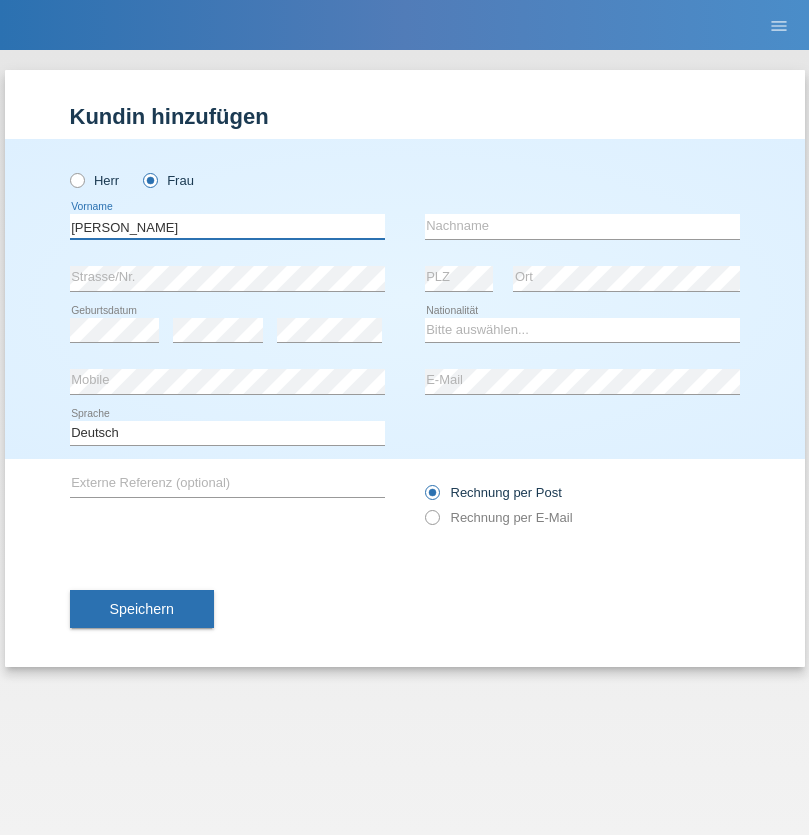 type on "Alexandra" 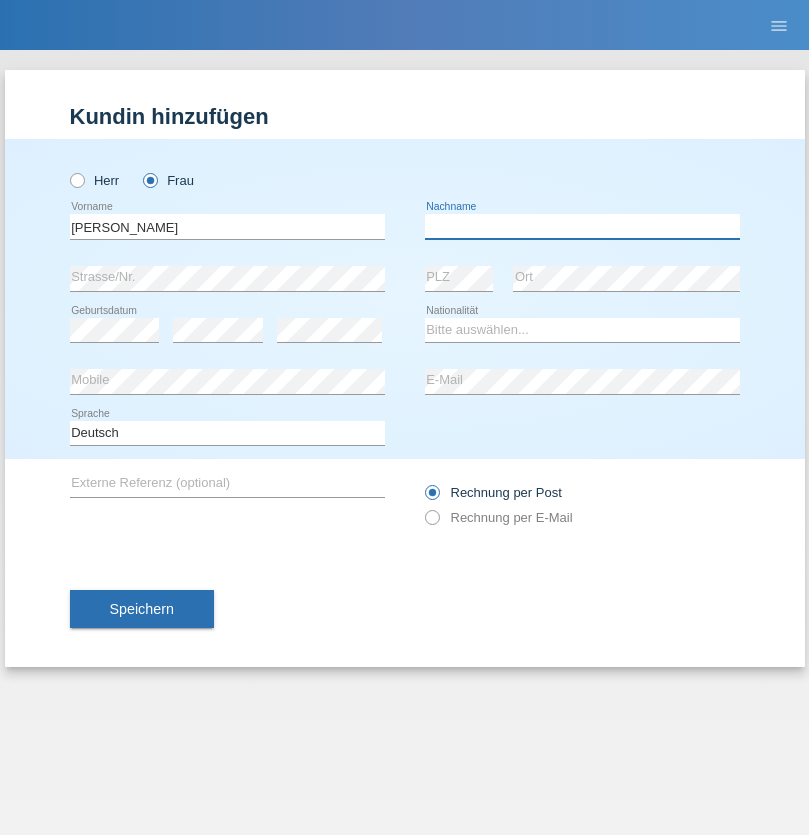 click at bounding box center [582, 226] 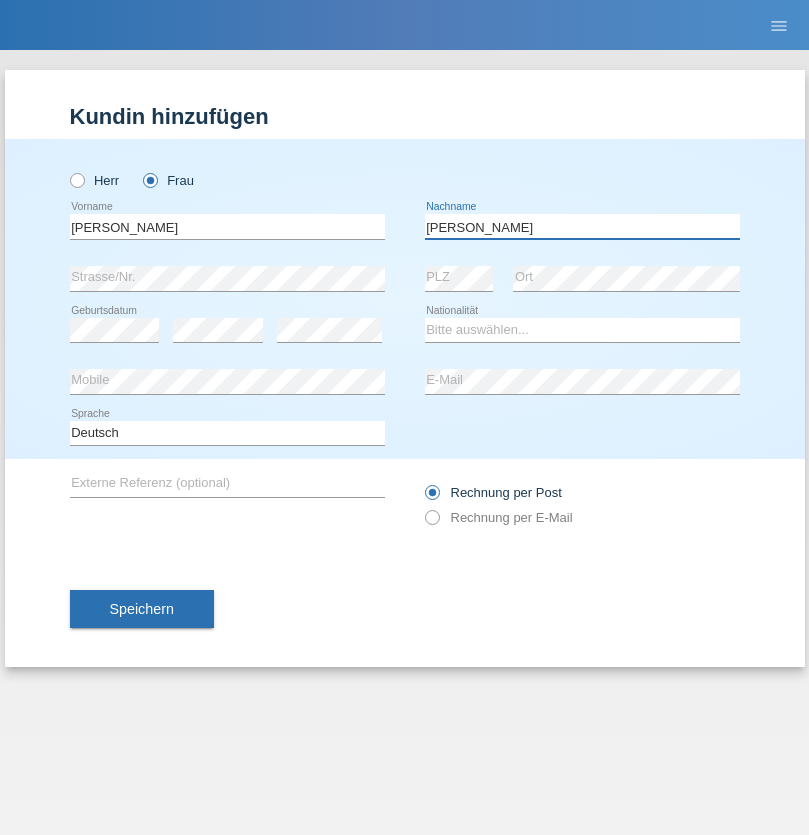 type on "Berényi" 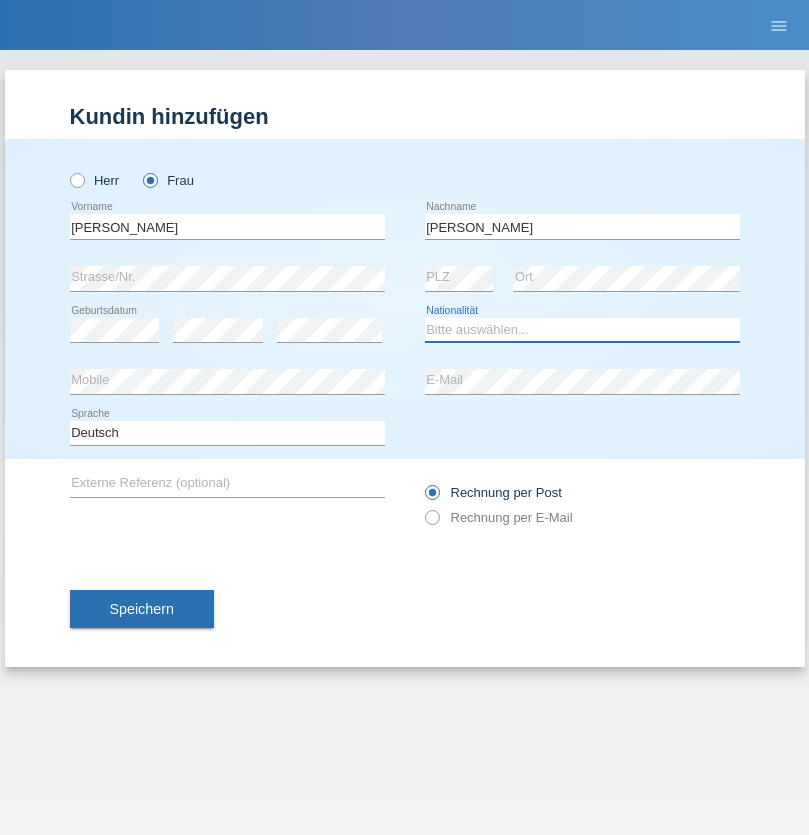 select on "CH" 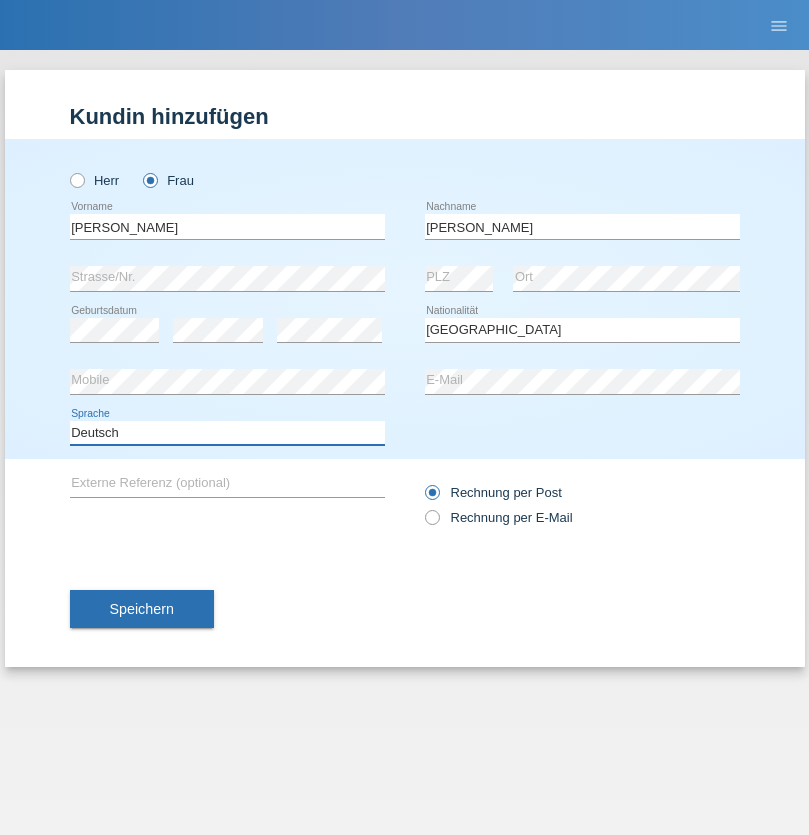 select on "en" 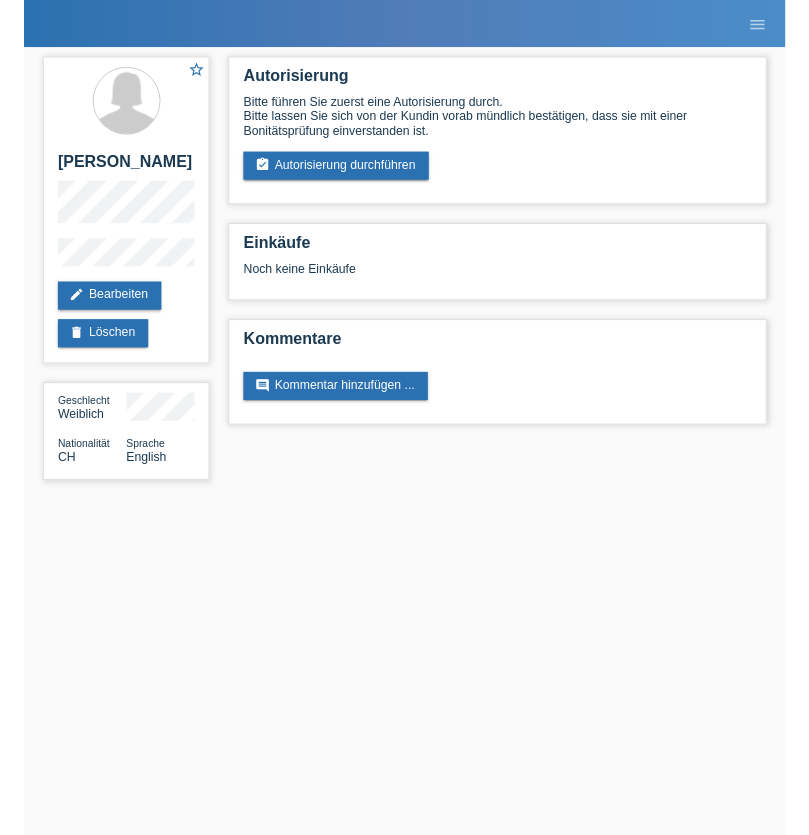 scroll, scrollTop: 0, scrollLeft: 0, axis: both 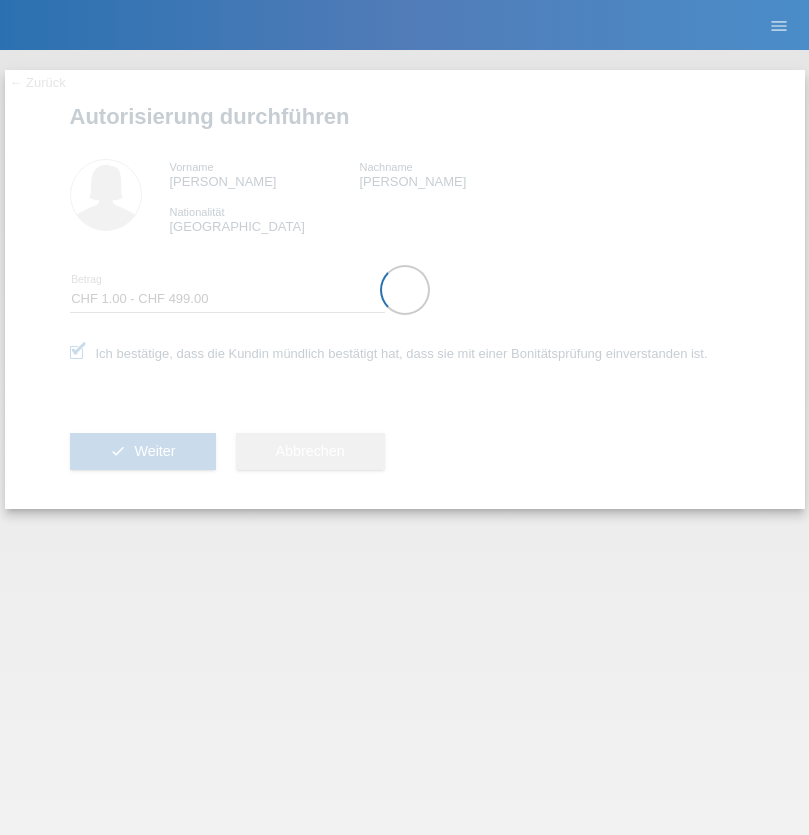 select on "1" 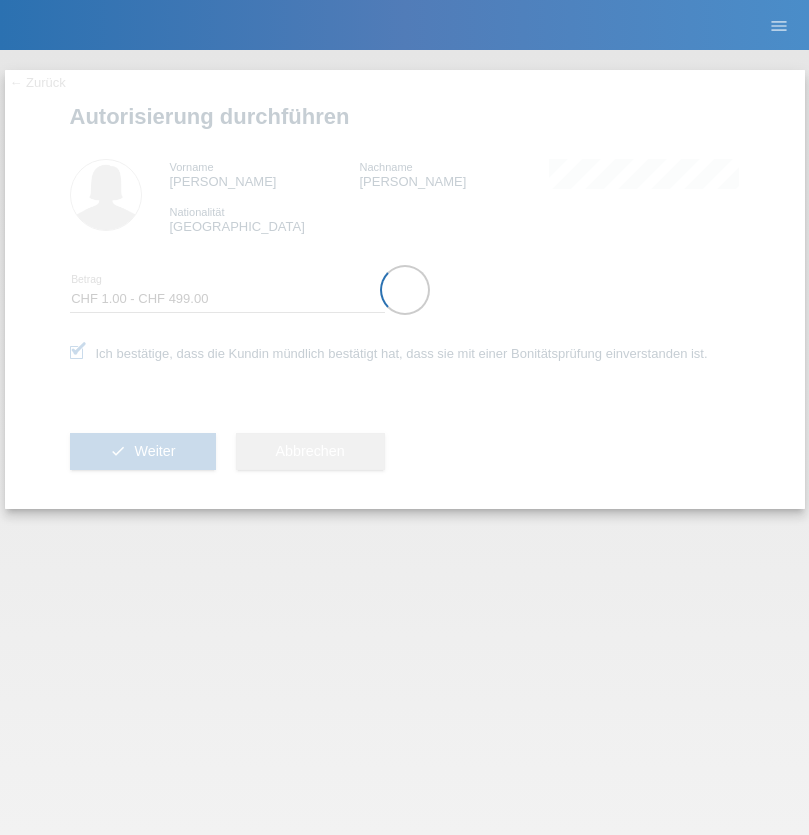 scroll, scrollTop: 0, scrollLeft: 0, axis: both 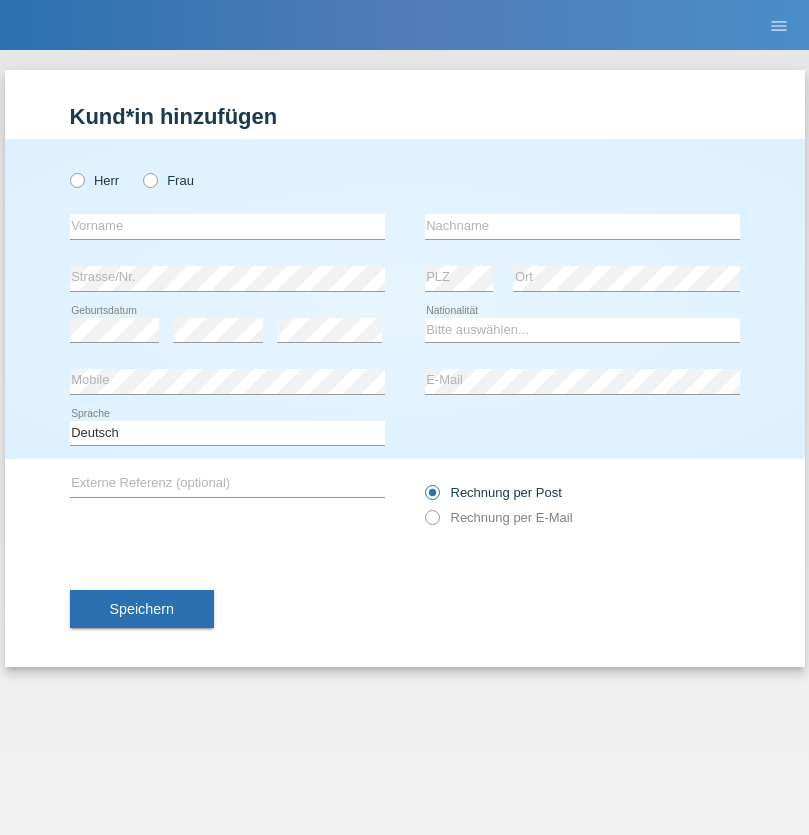 radio on "true" 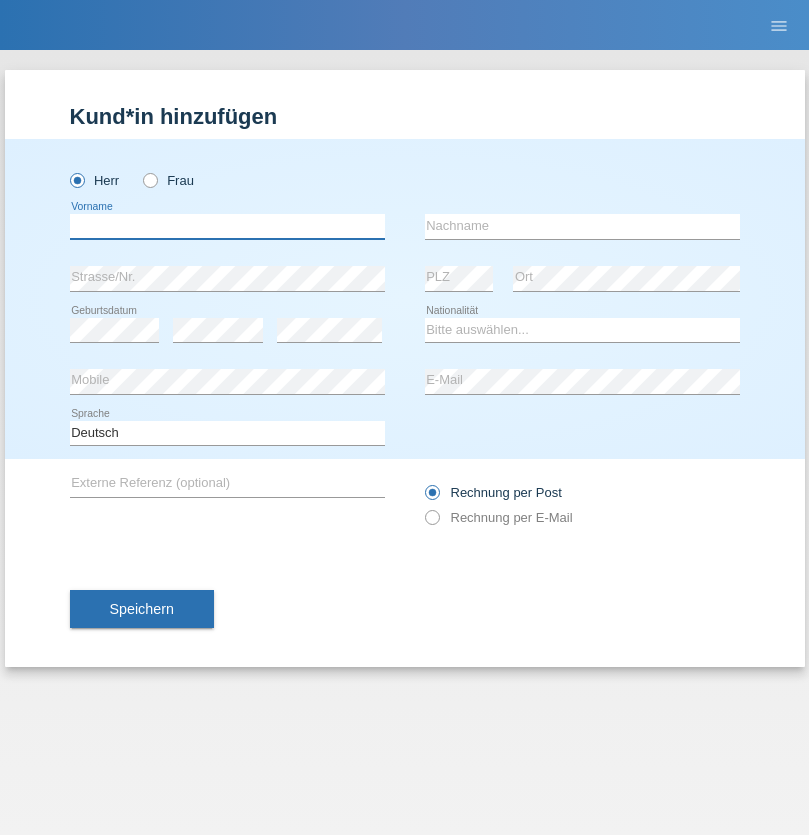 click at bounding box center [227, 226] 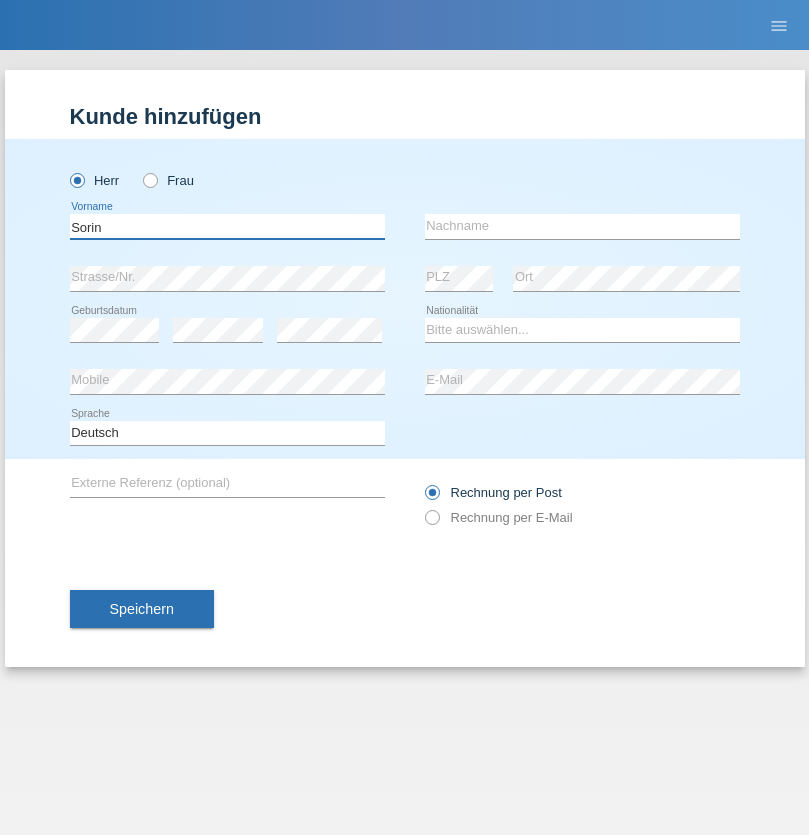 type on "Sorin" 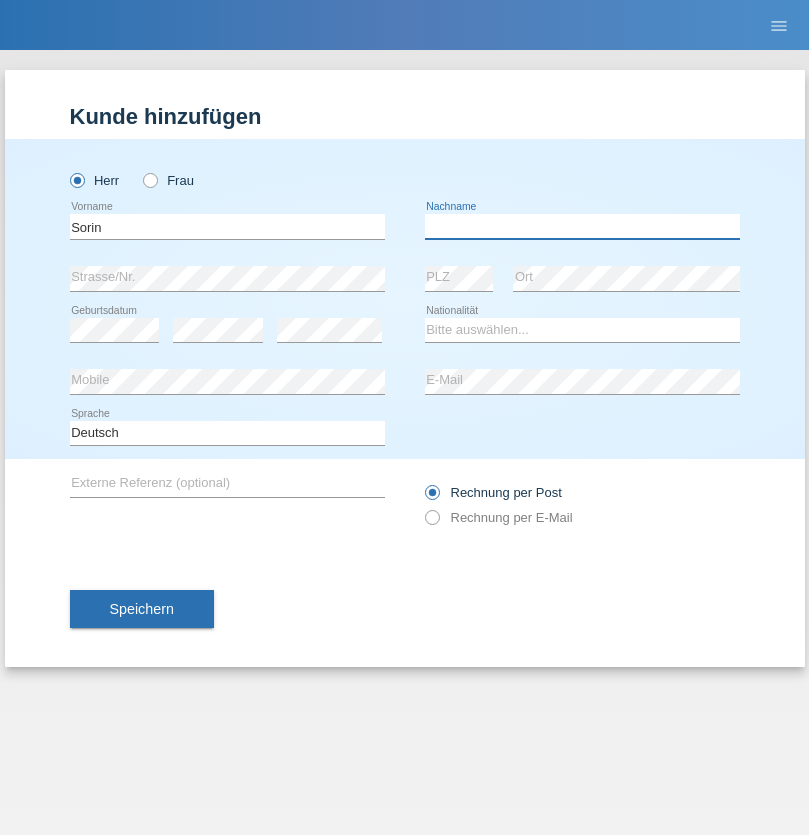 click at bounding box center (582, 226) 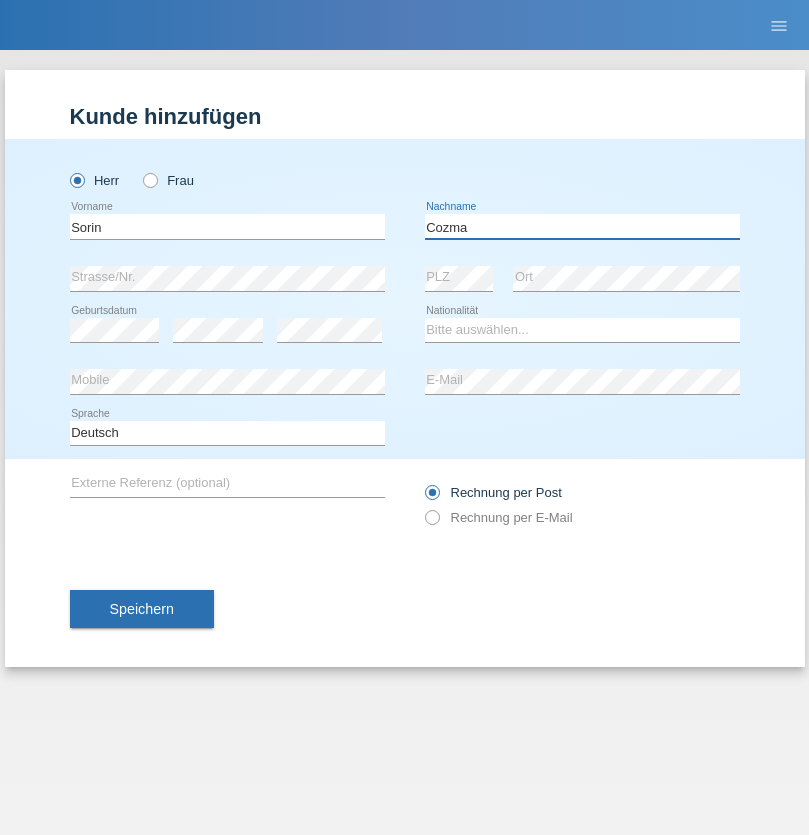 type on "Cozma" 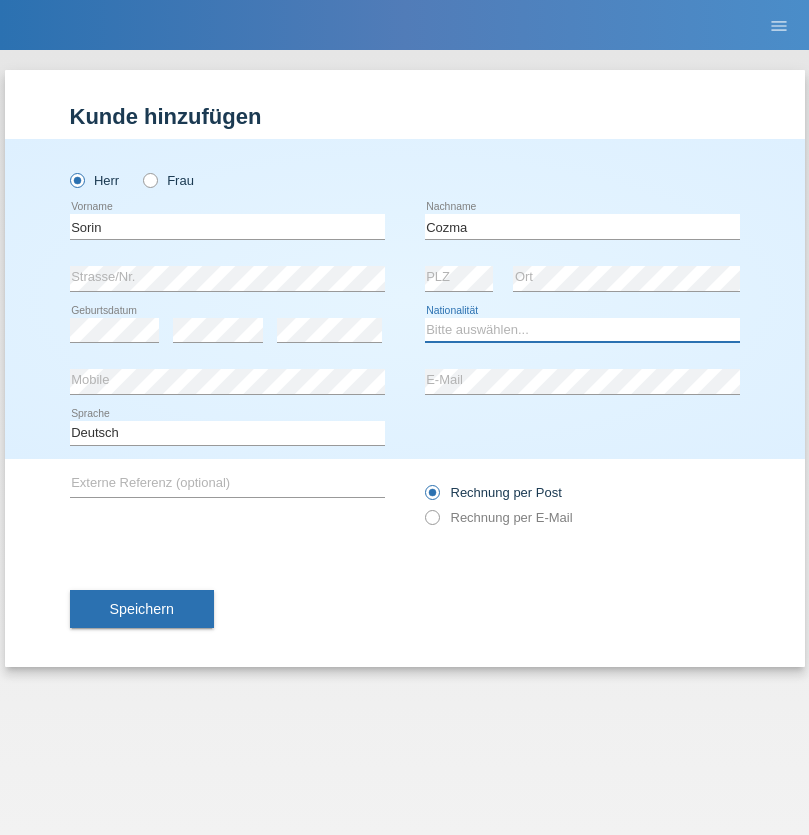 select on "RO" 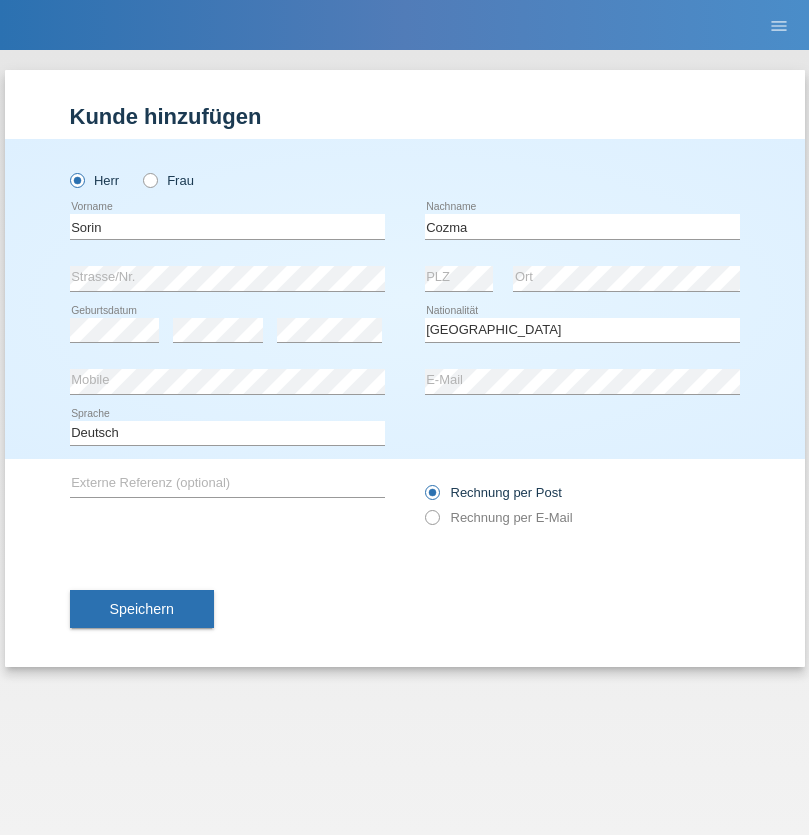 select on "C" 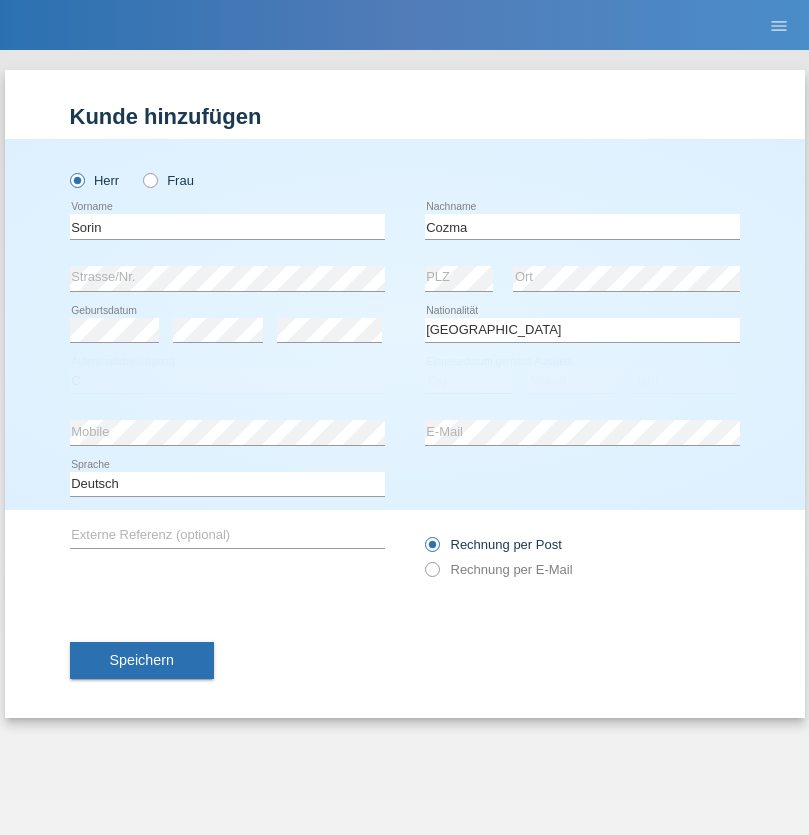 select on "05" 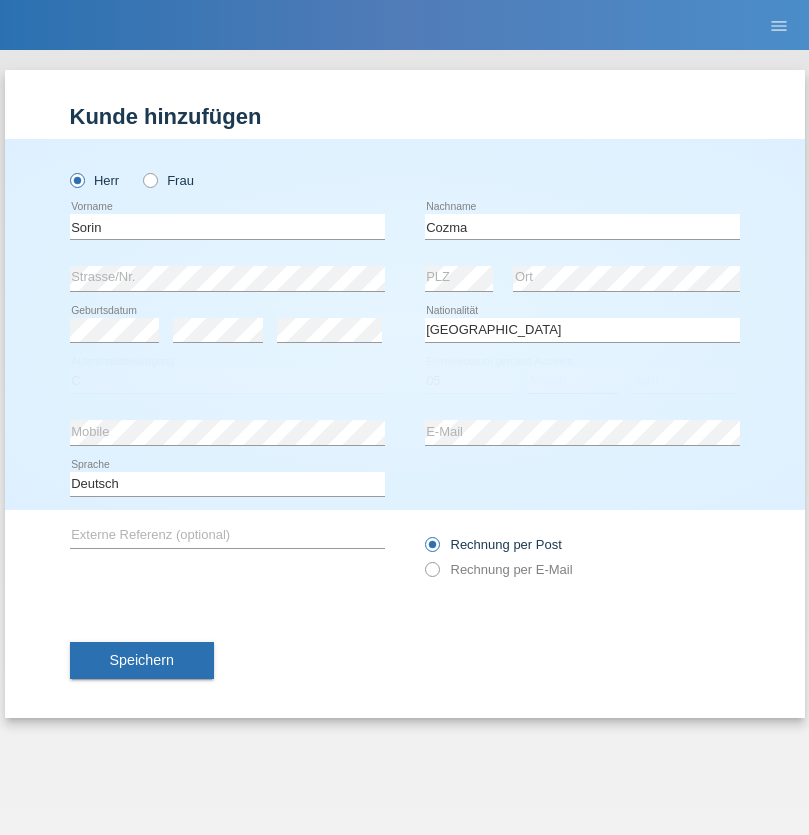 select on "06" 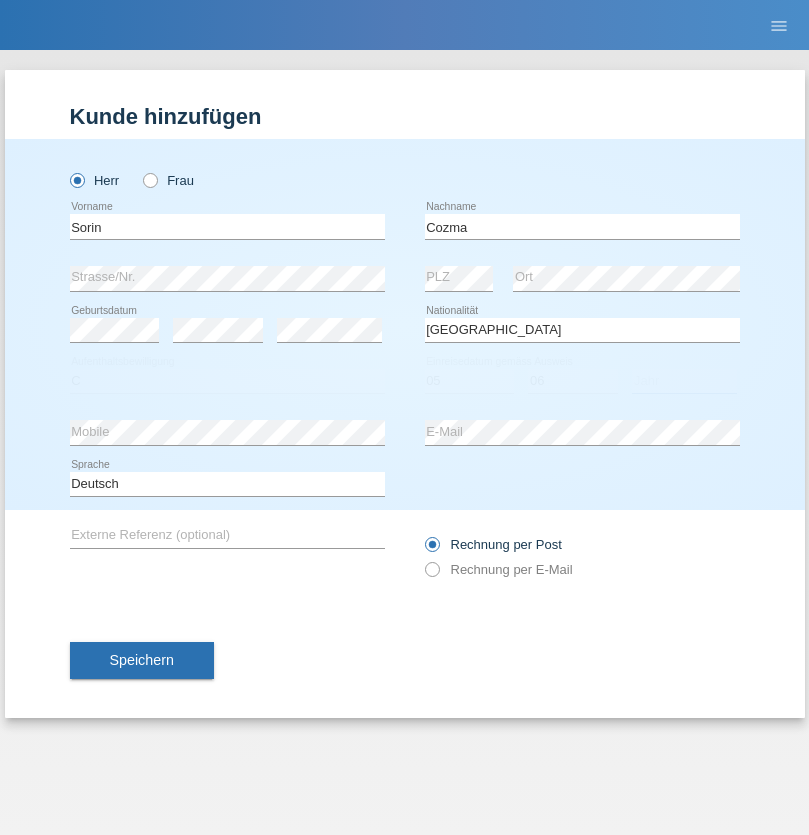 select on "2021" 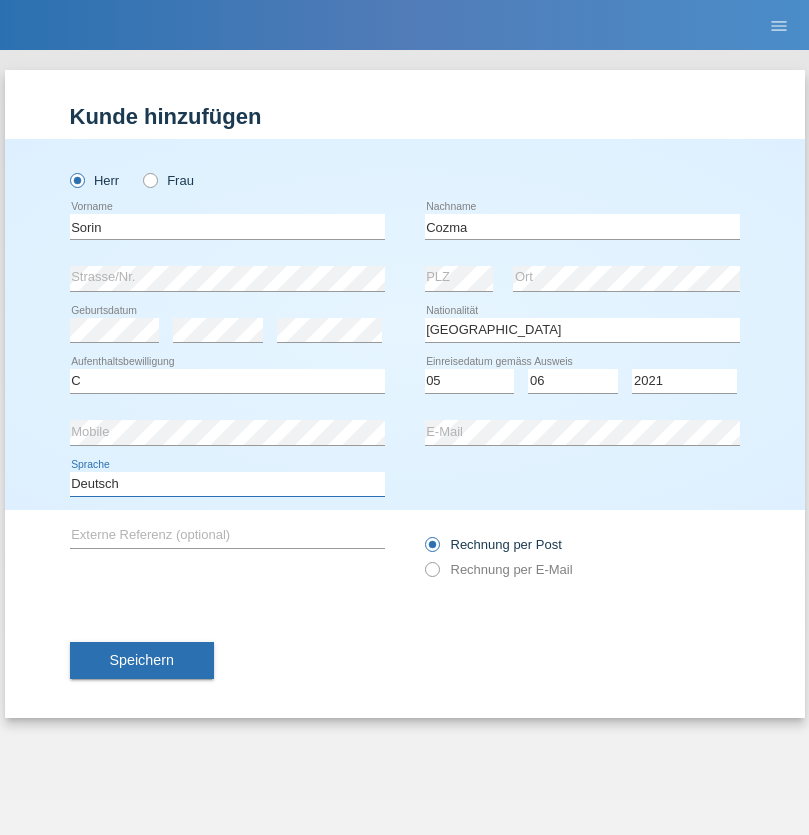 select on "en" 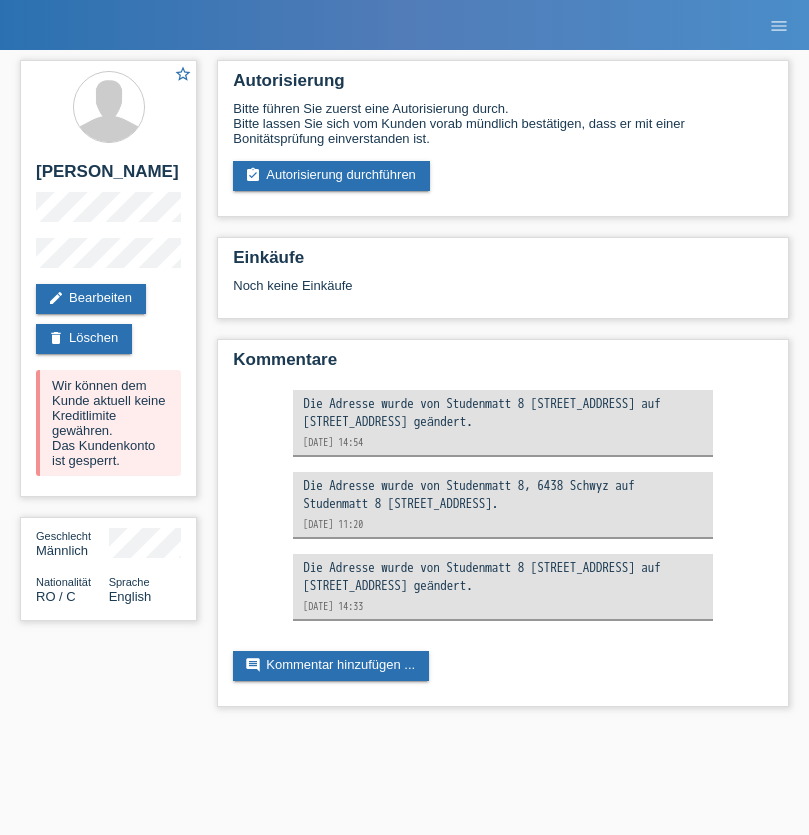 scroll, scrollTop: 0, scrollLeft: 0, axis: both 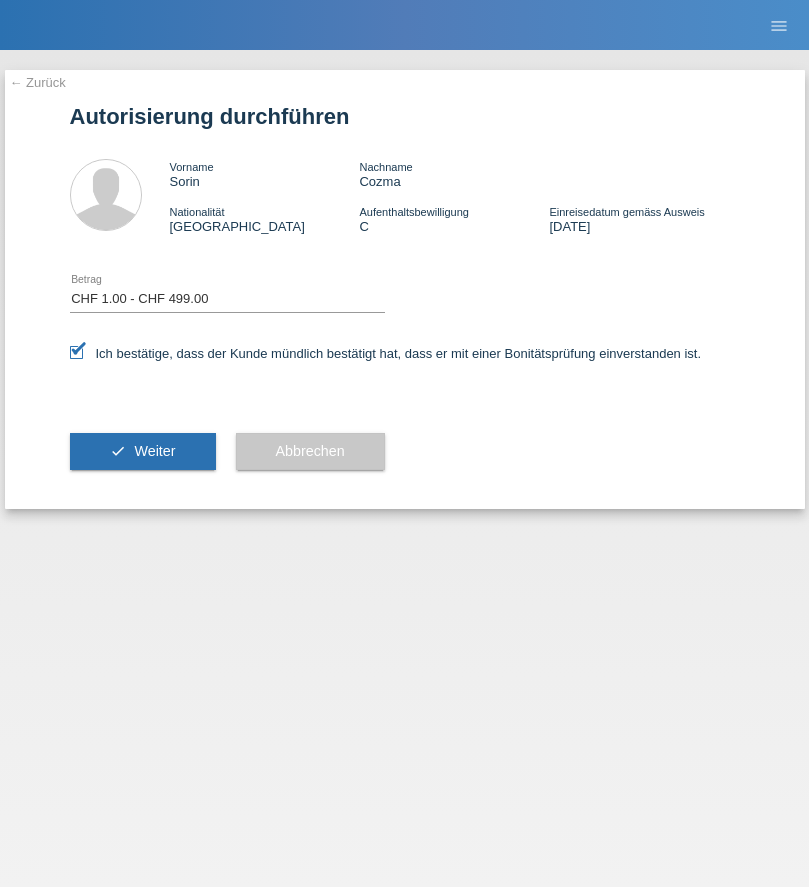 select on "1" 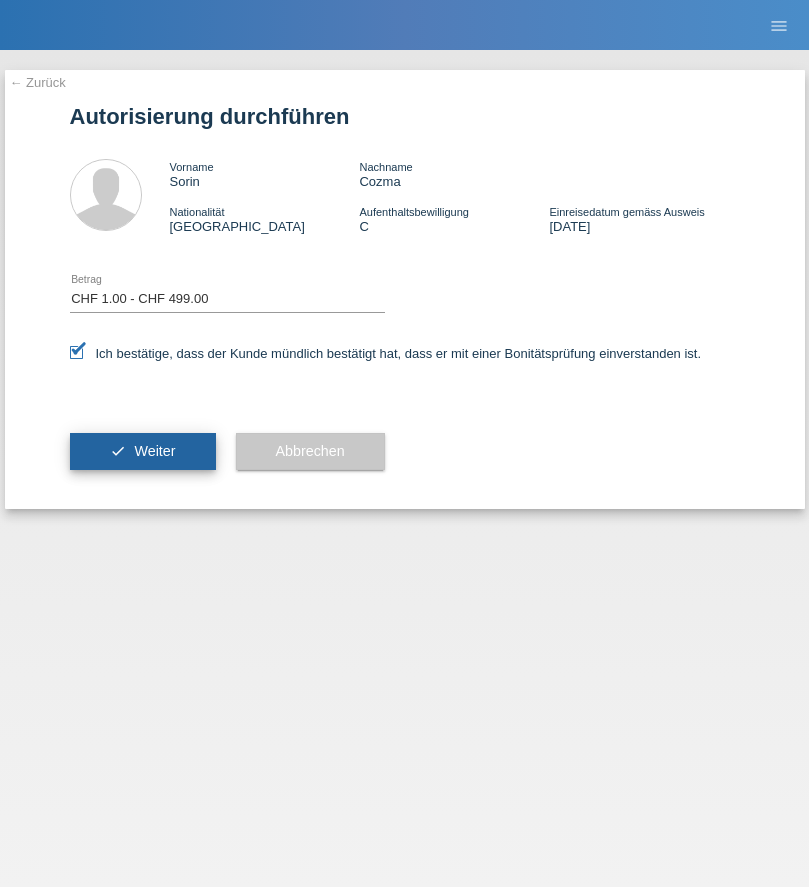 click on "Weiter" at bounding box center (154, 451) 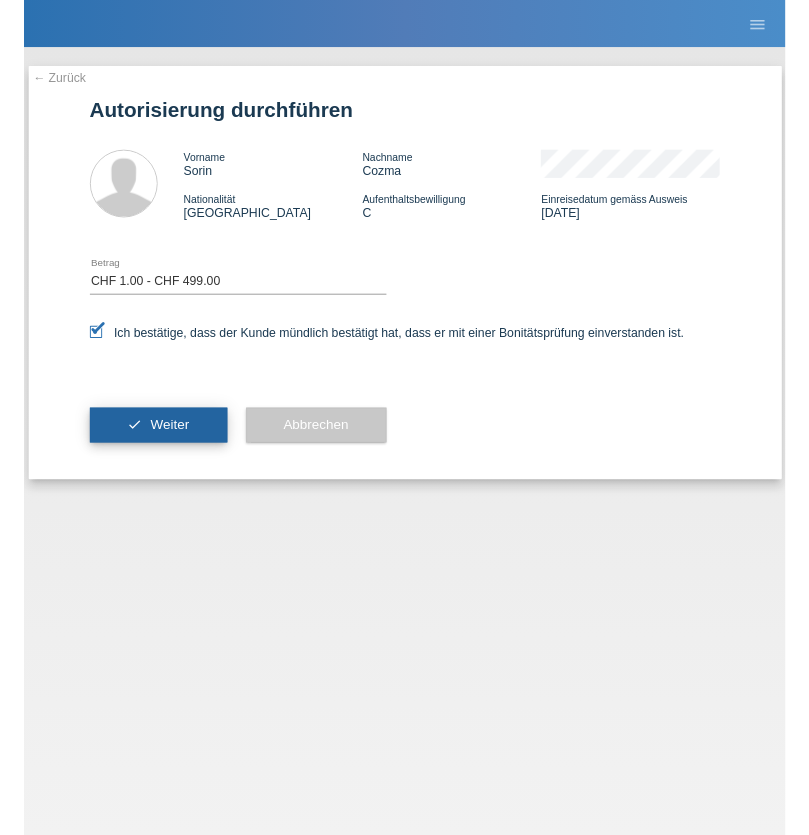 scroll, scrollTop: 0, scrollLeft: 0, axis: both 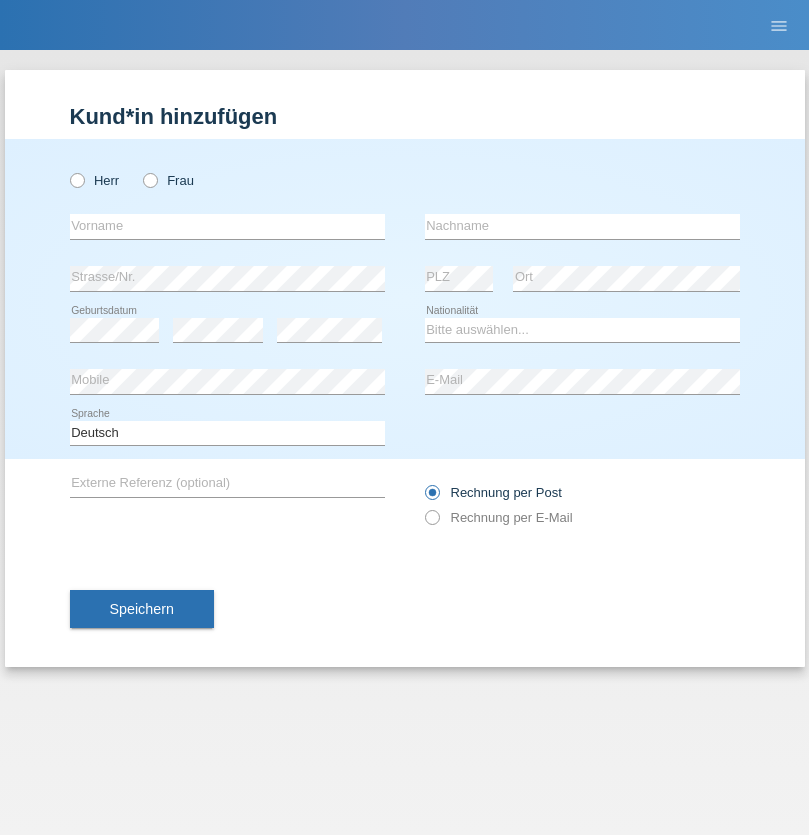 radio on "true" 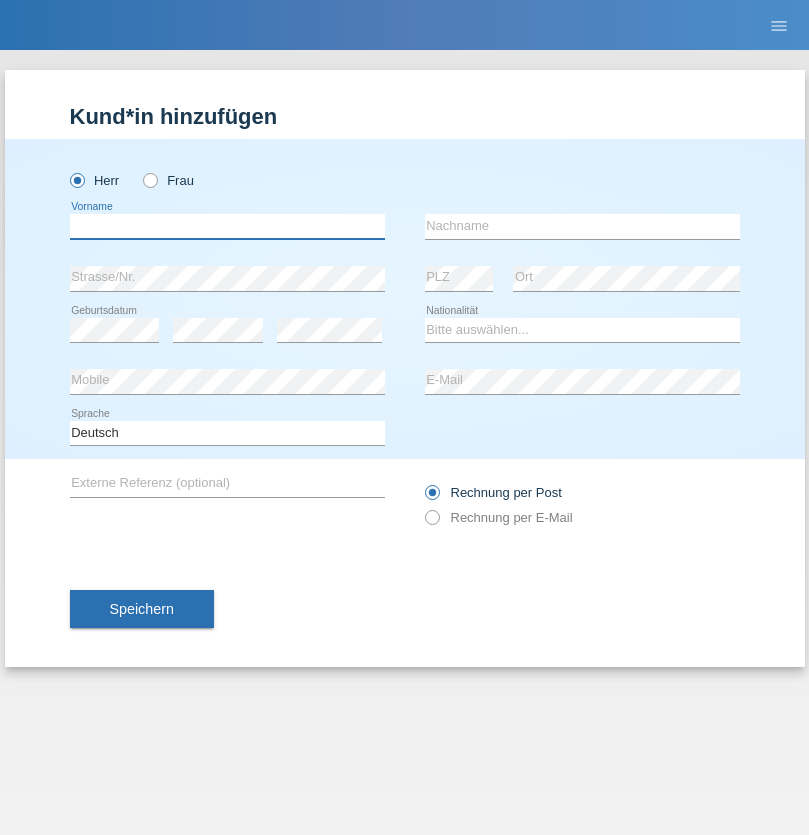 click at bounding box center (227, 226) 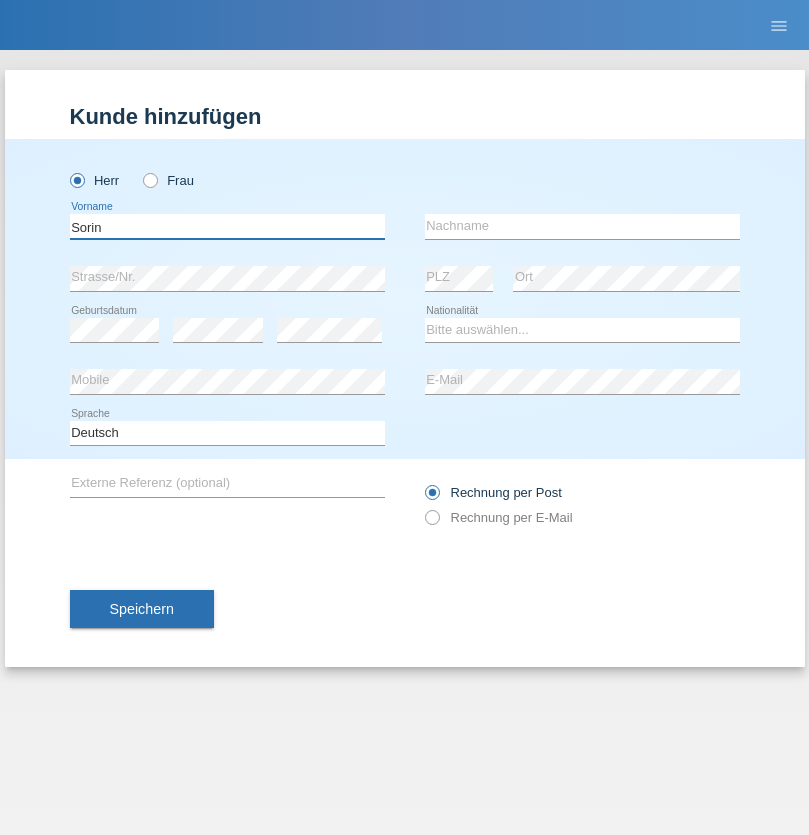 type on "Sorin" 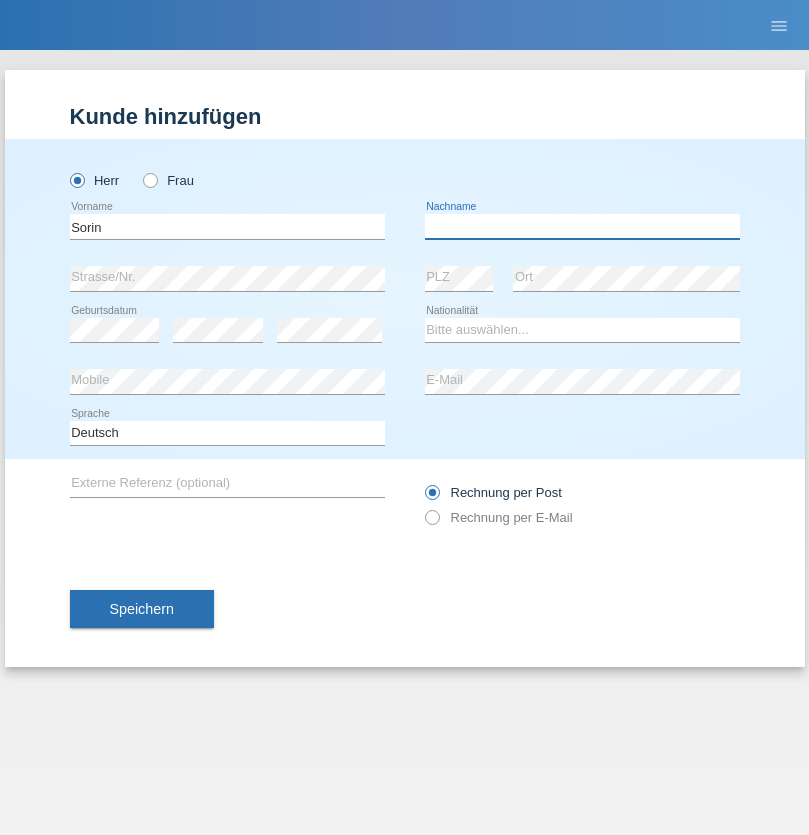 click at bounding box center [582, 226] 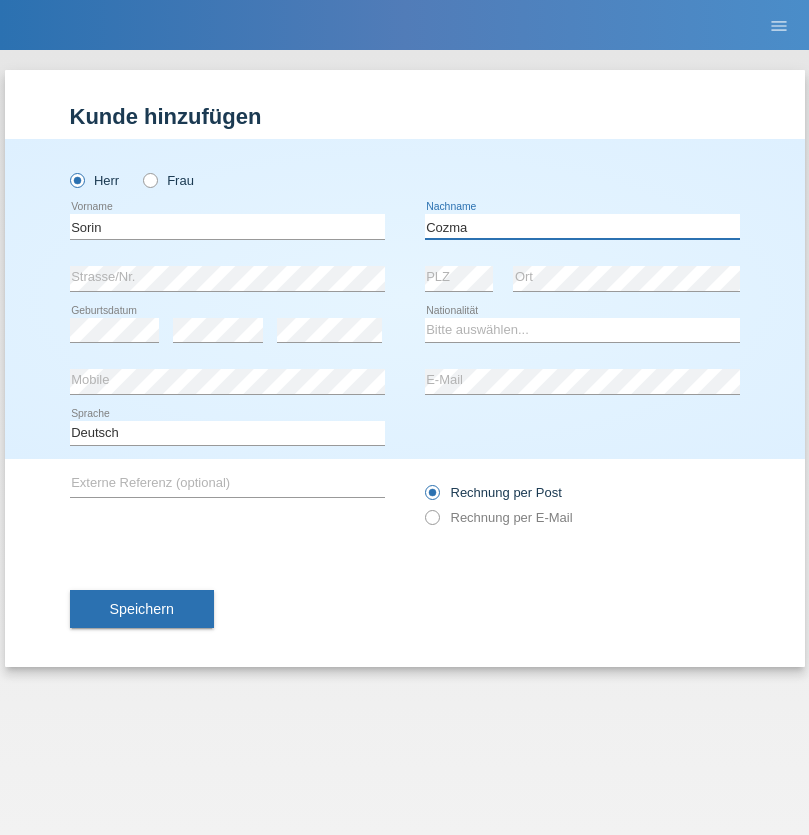 type on "Cozma" 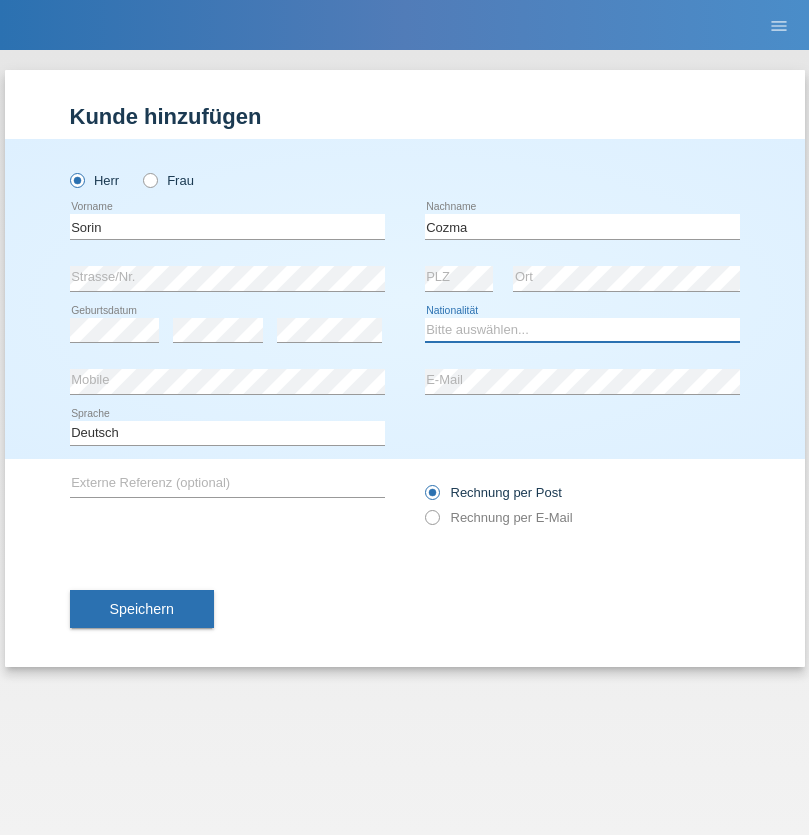 select on "CH" 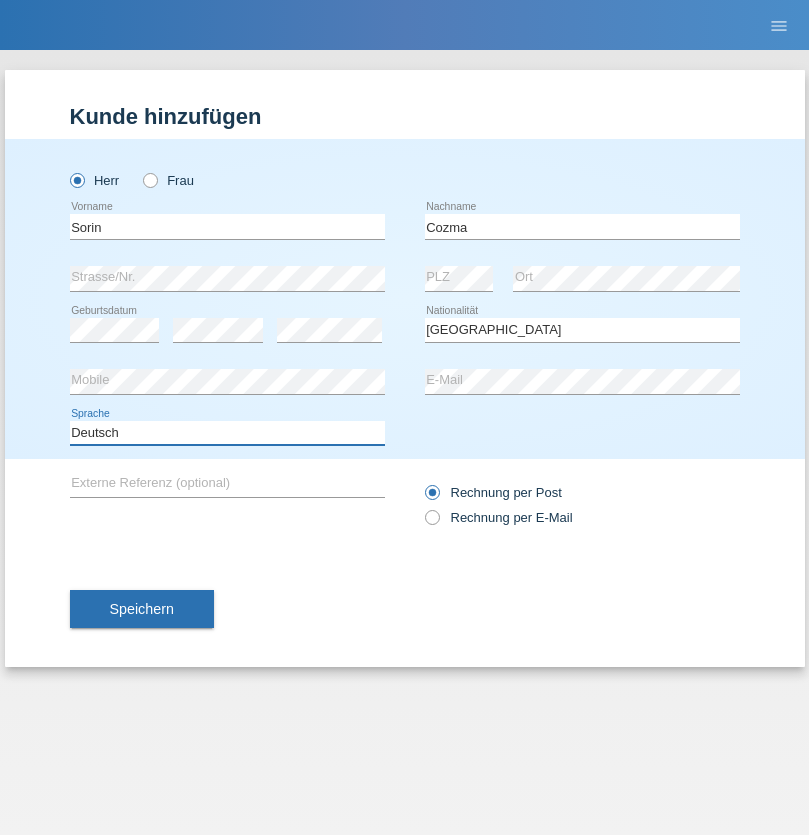 select on "en" 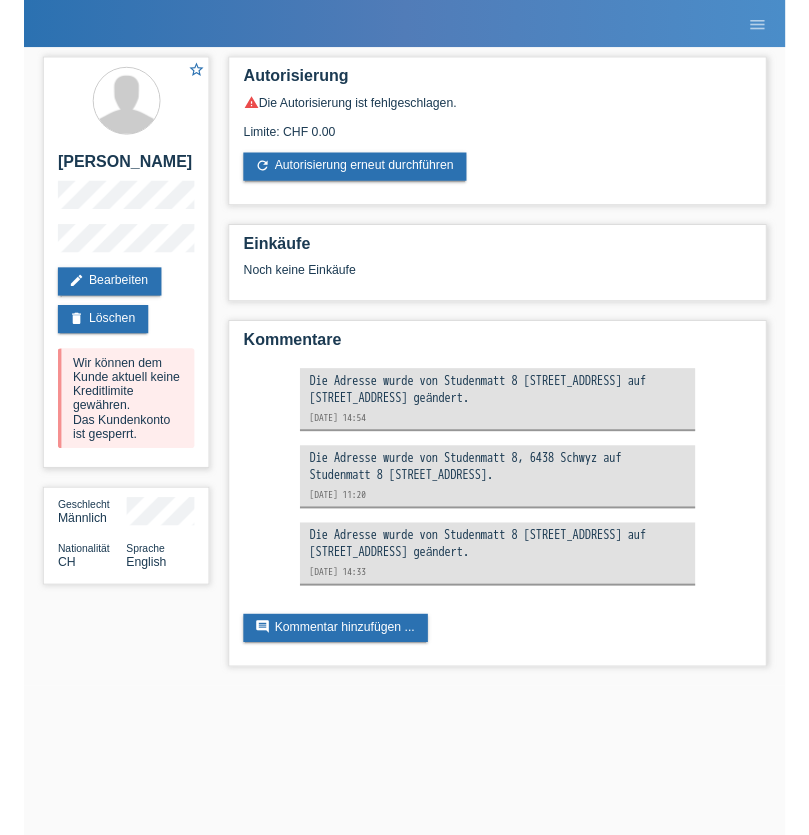 scroll, scrollTop: 0, scrollLeft: 0, axis: both 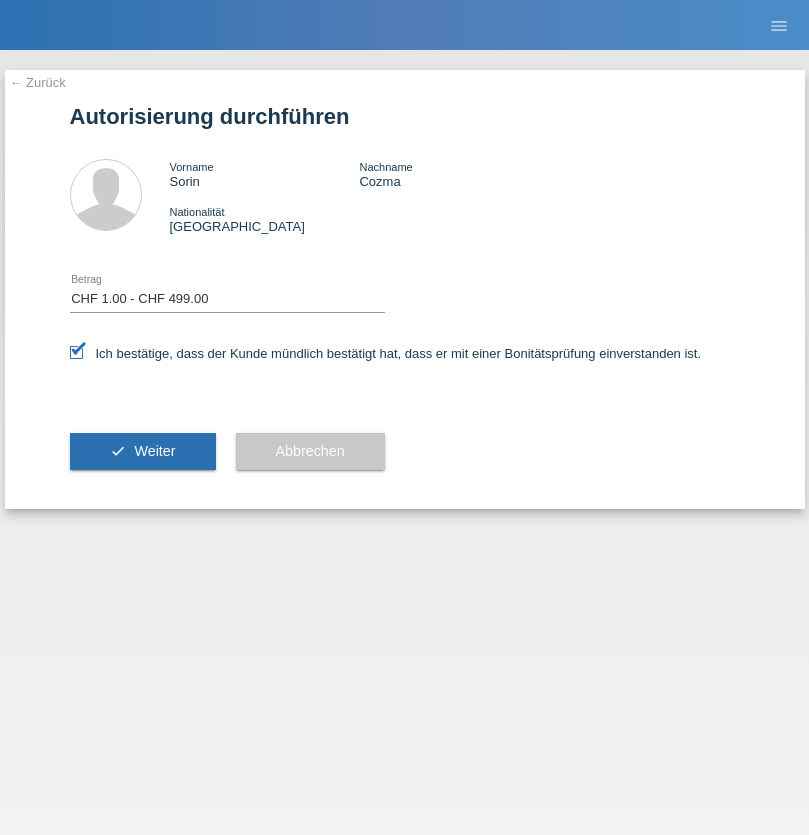 select on "1" 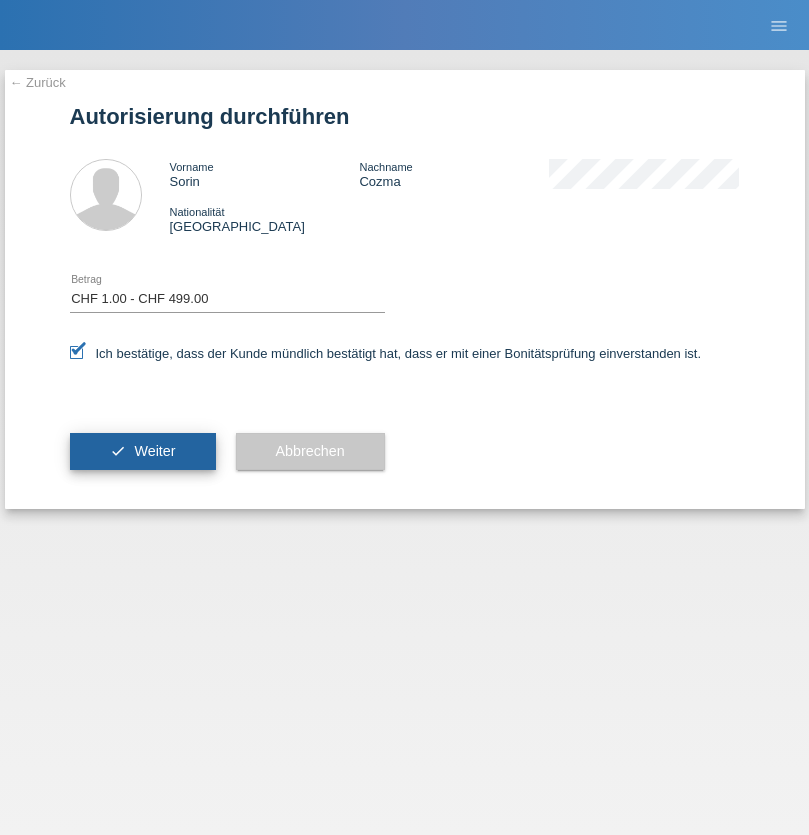 click on "Weiter" at bounding box center [154, 451] 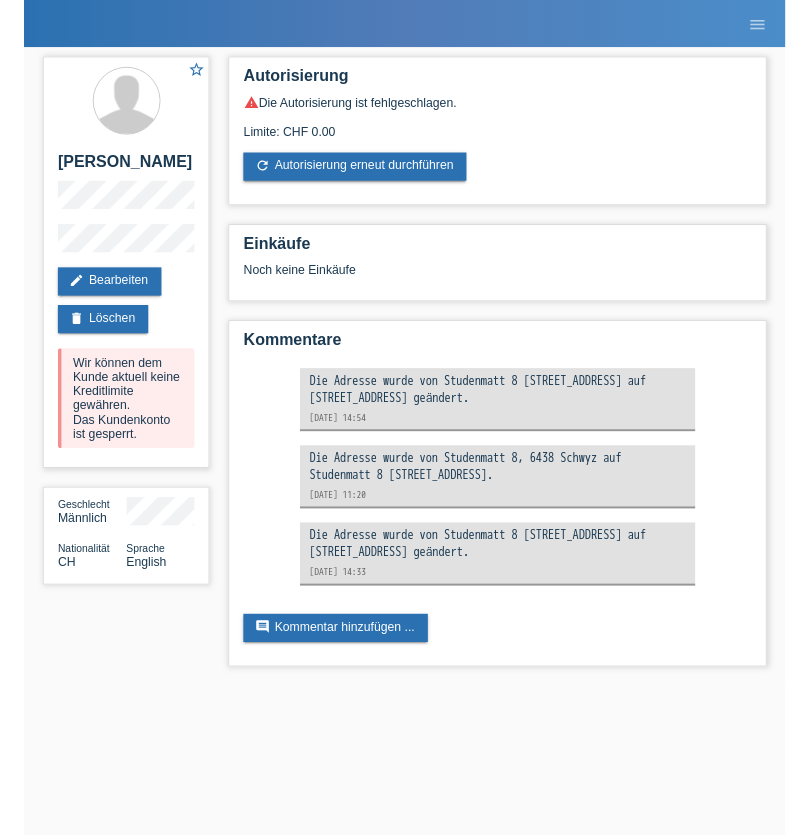 scroll, scrollTop: 0, scrollLeft: 0, axis: both 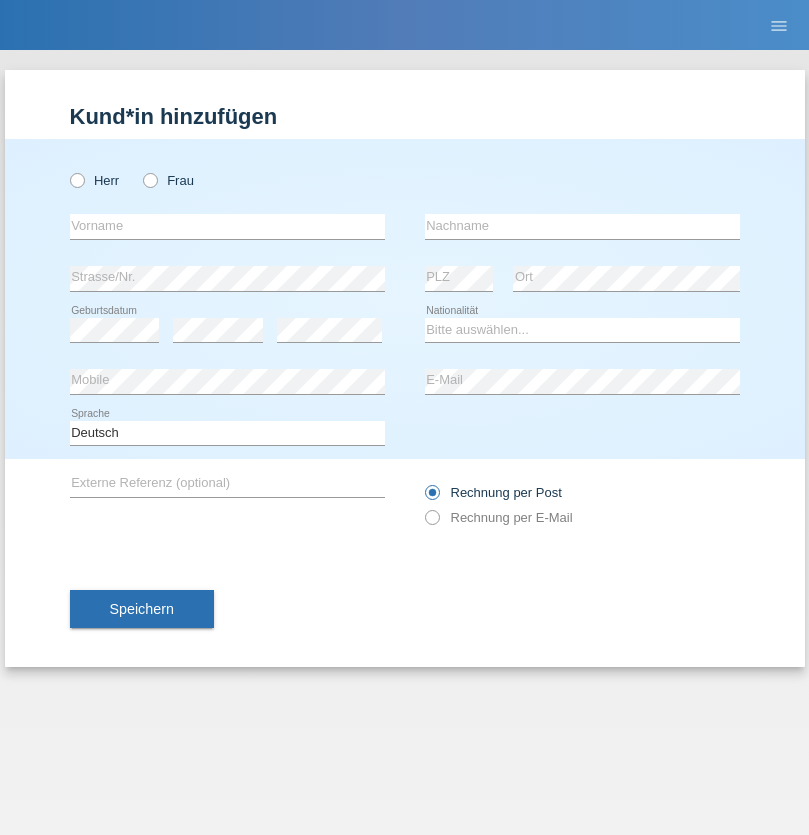 radio on "true" 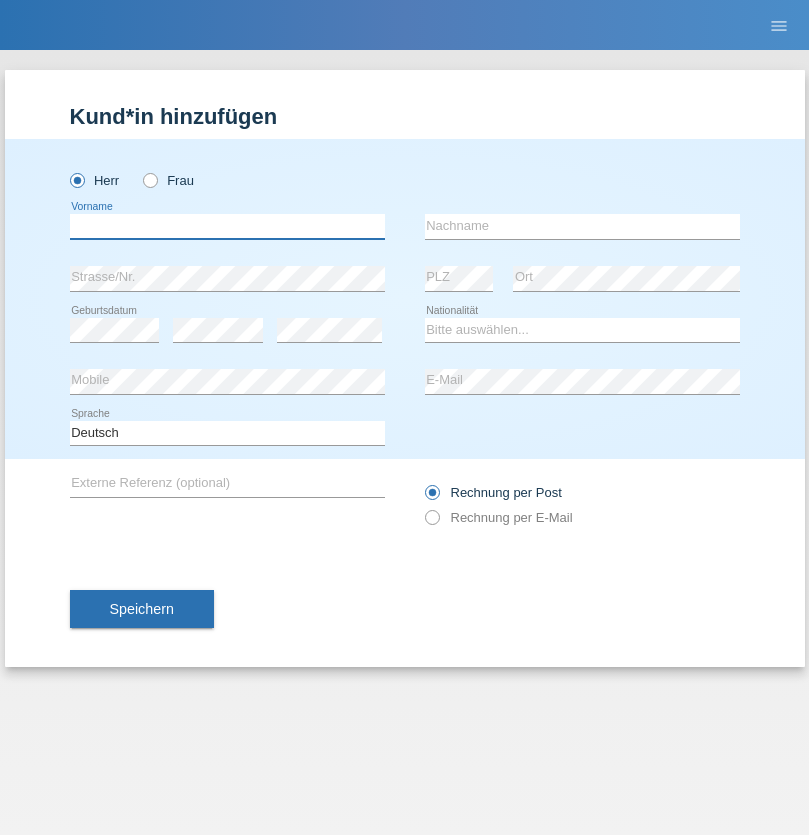click at bounding box center [227, 226] 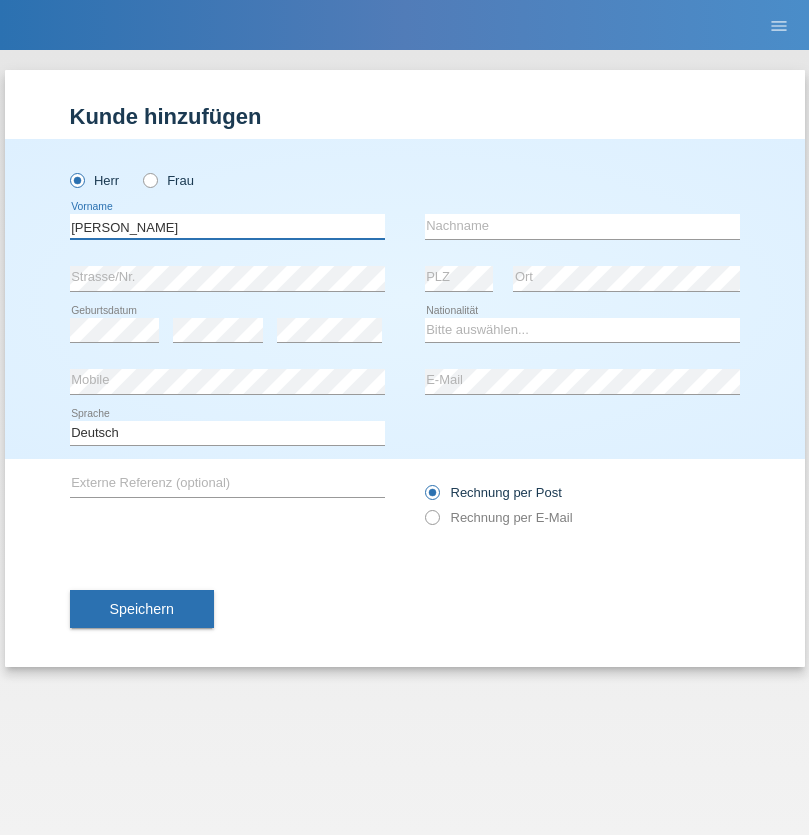 type on "[PERSON_NAME]" 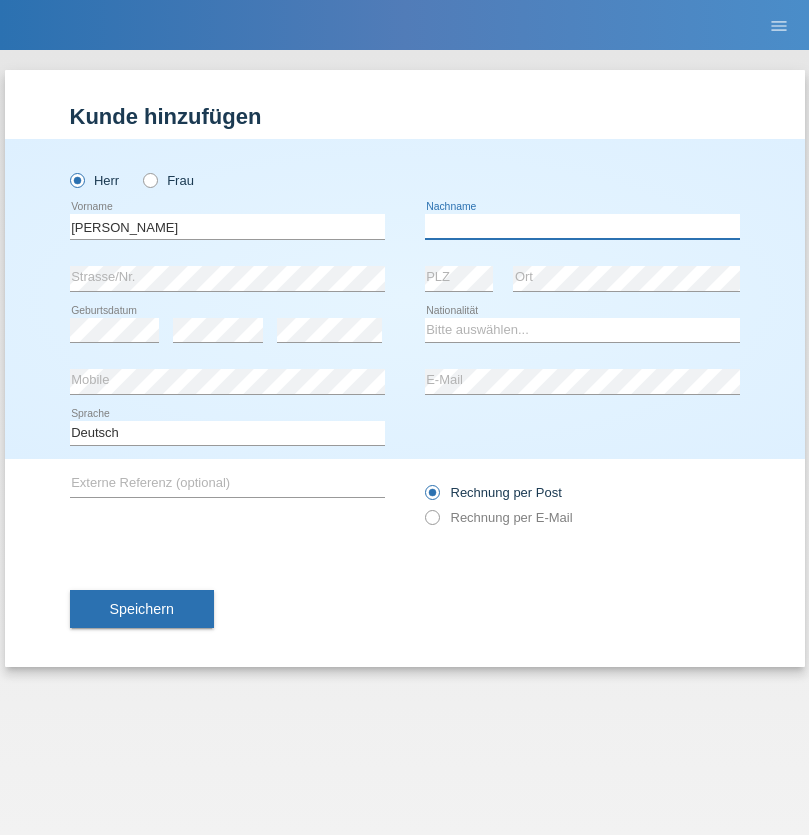 click at bounding box center [582, 226] 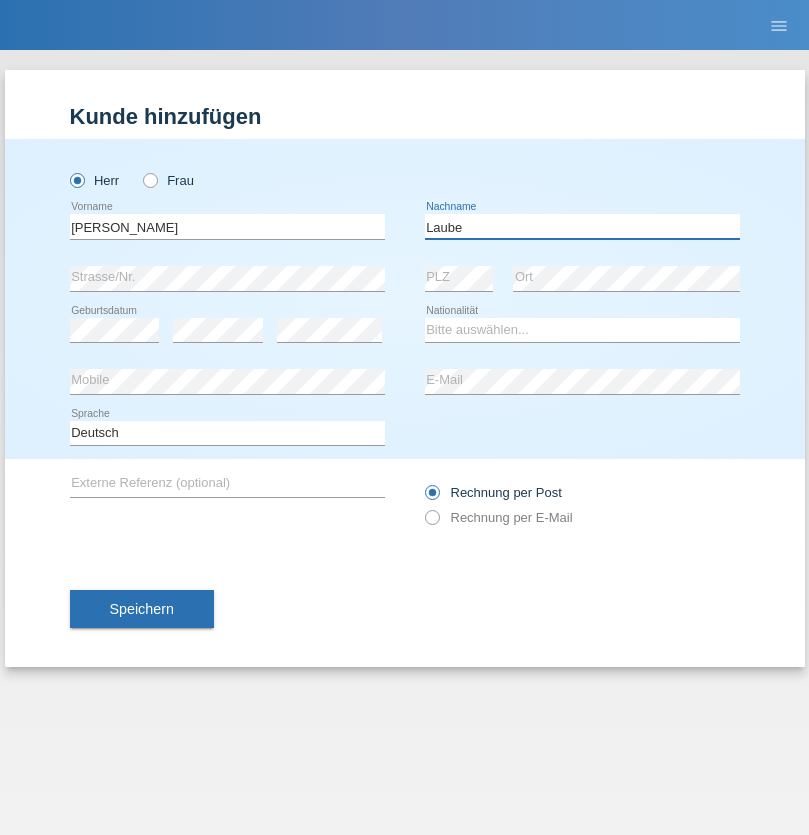 type on "Laube" 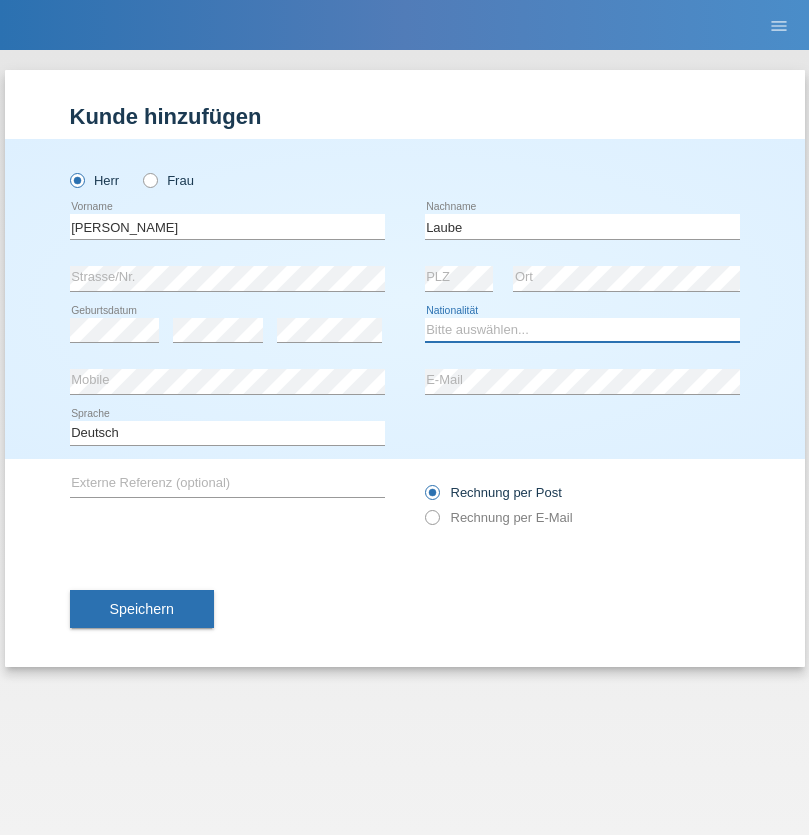 select on "DE" 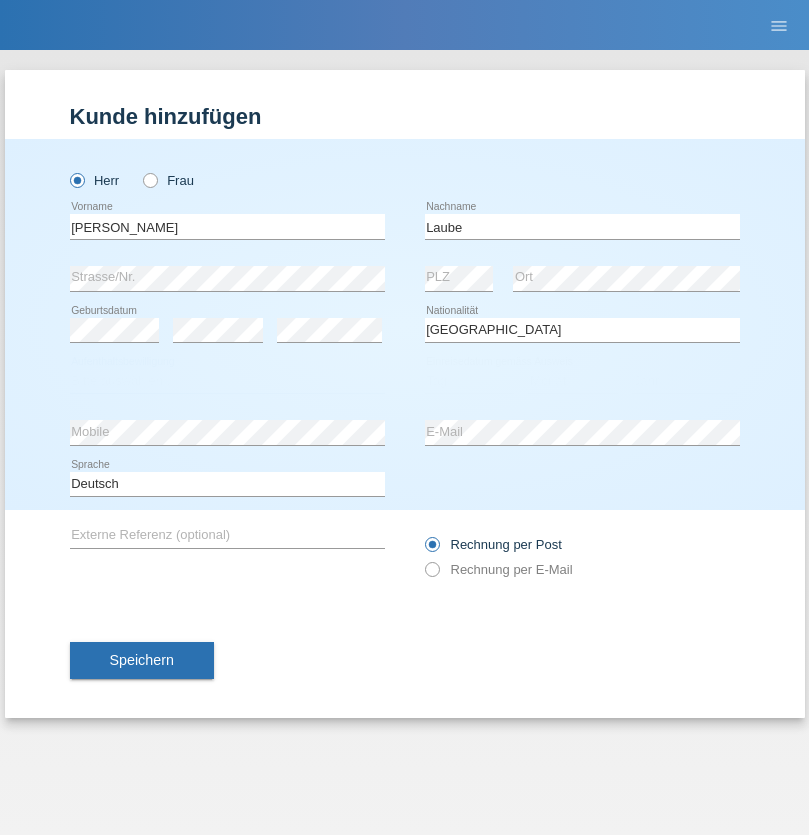 select on "C" 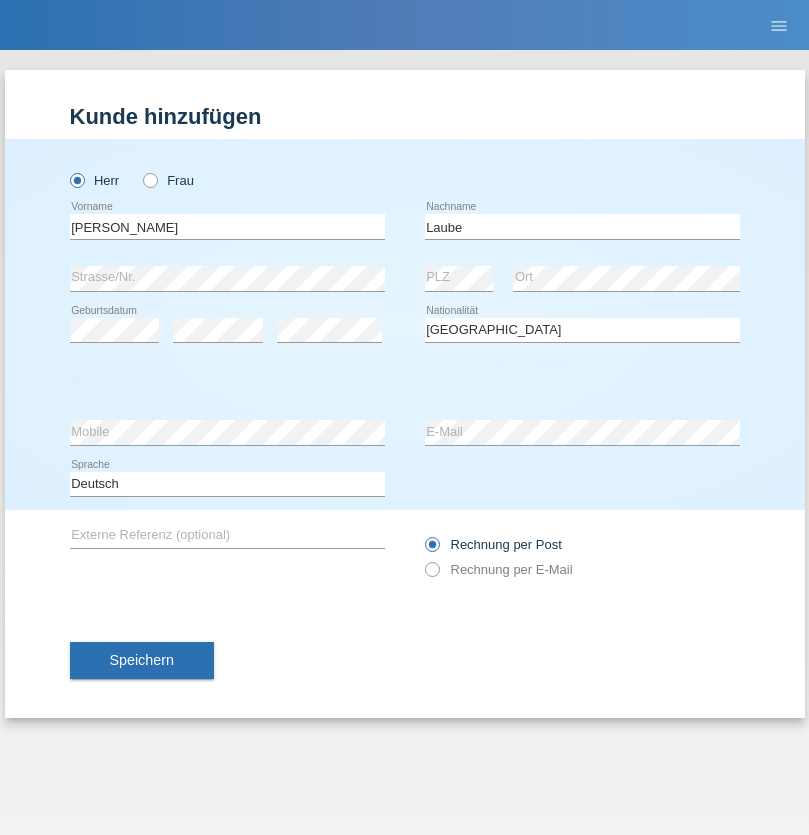 select on "23" 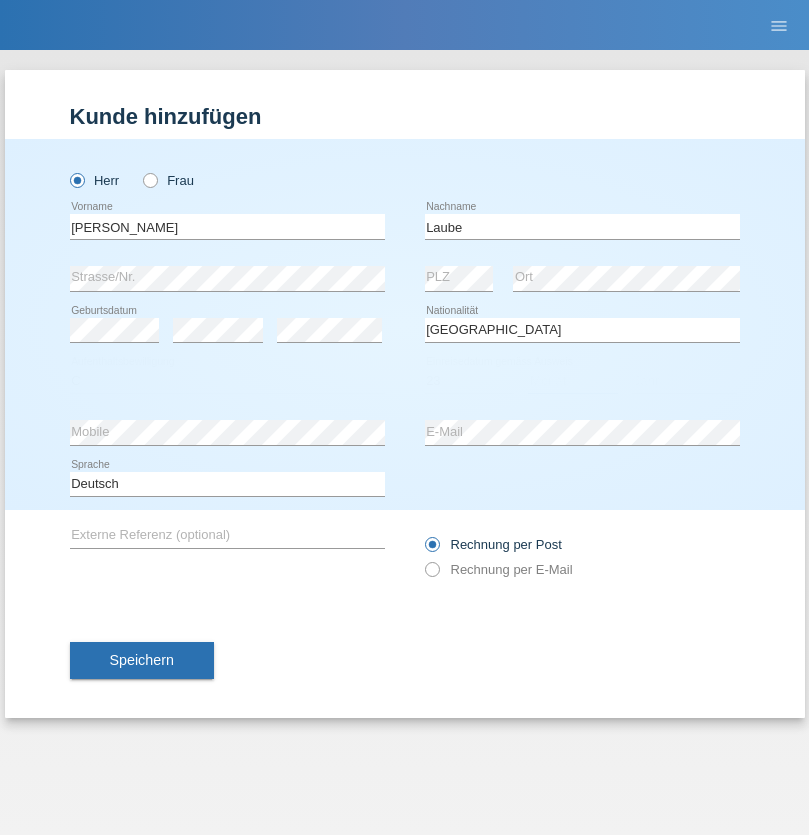 select on "03" 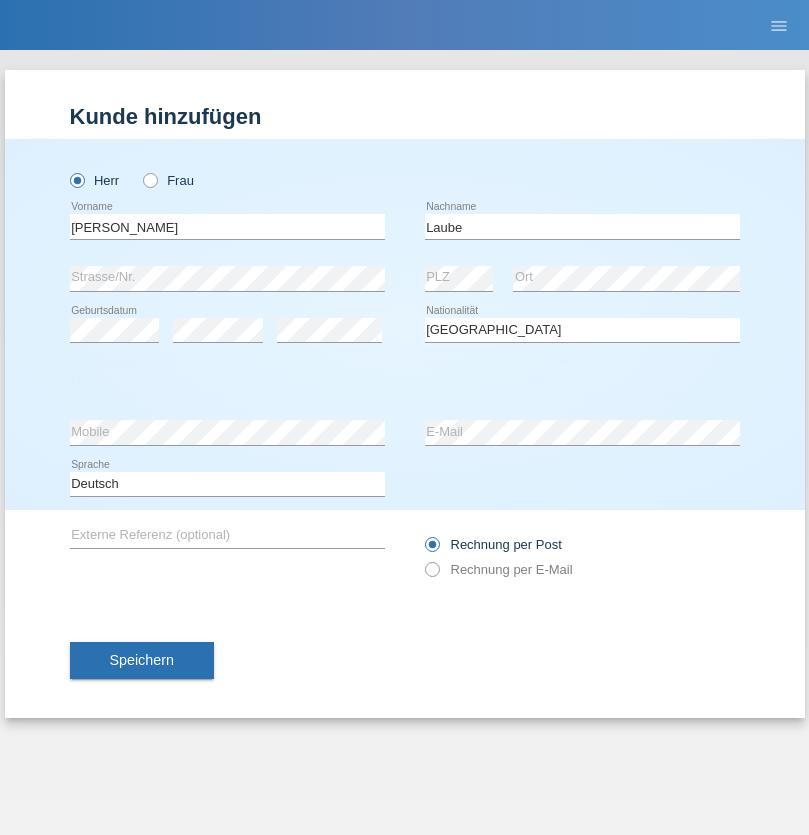 select on "2000" 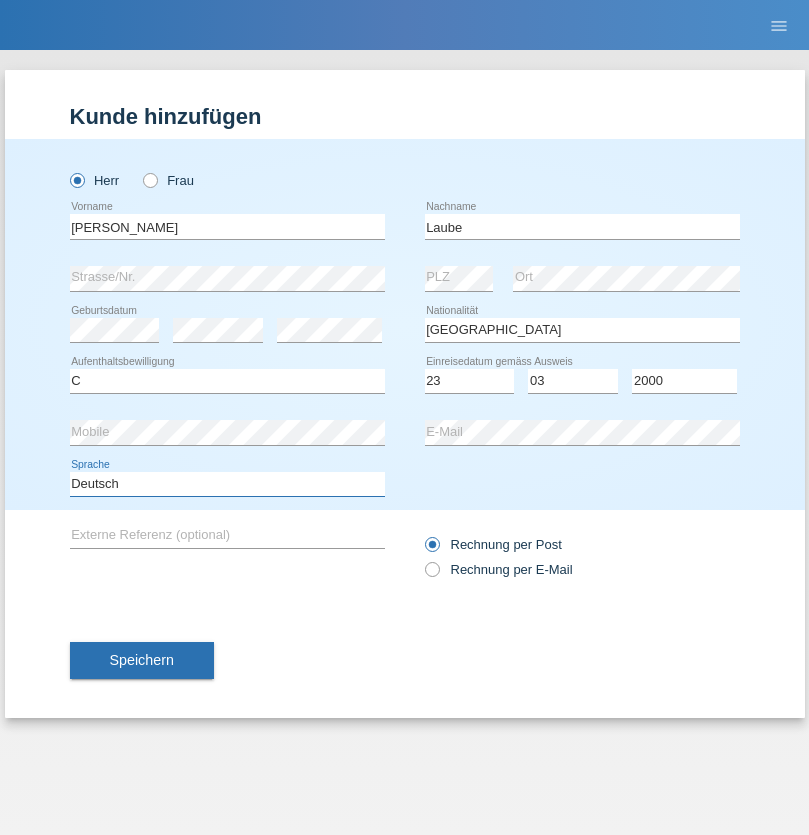 select on "en" 